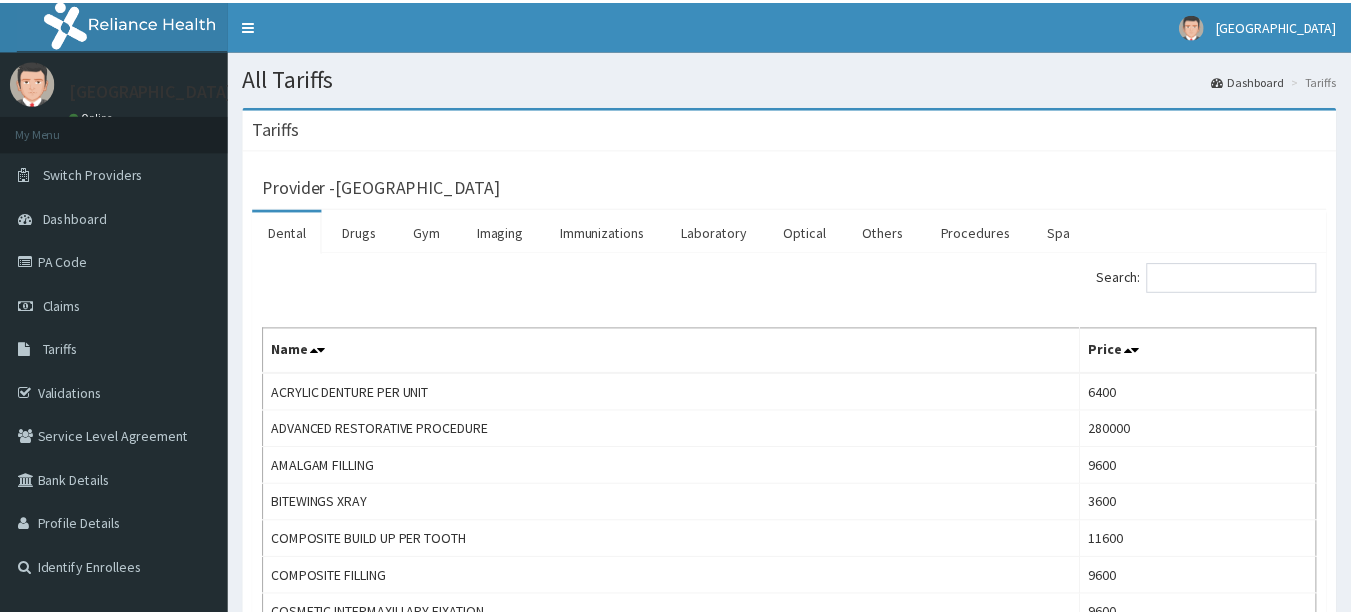 scroll, scrollTop: 0, scrollLeft: 0, axis: both 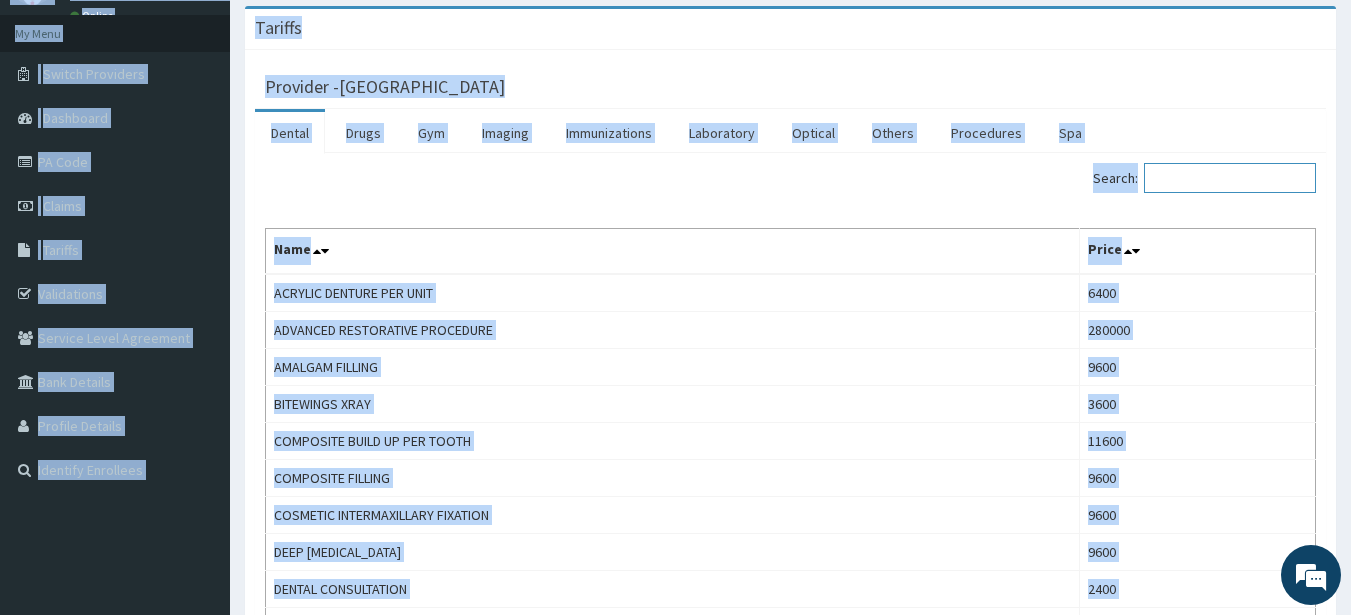 click on "Search:" at bounding box center (1230, 178) 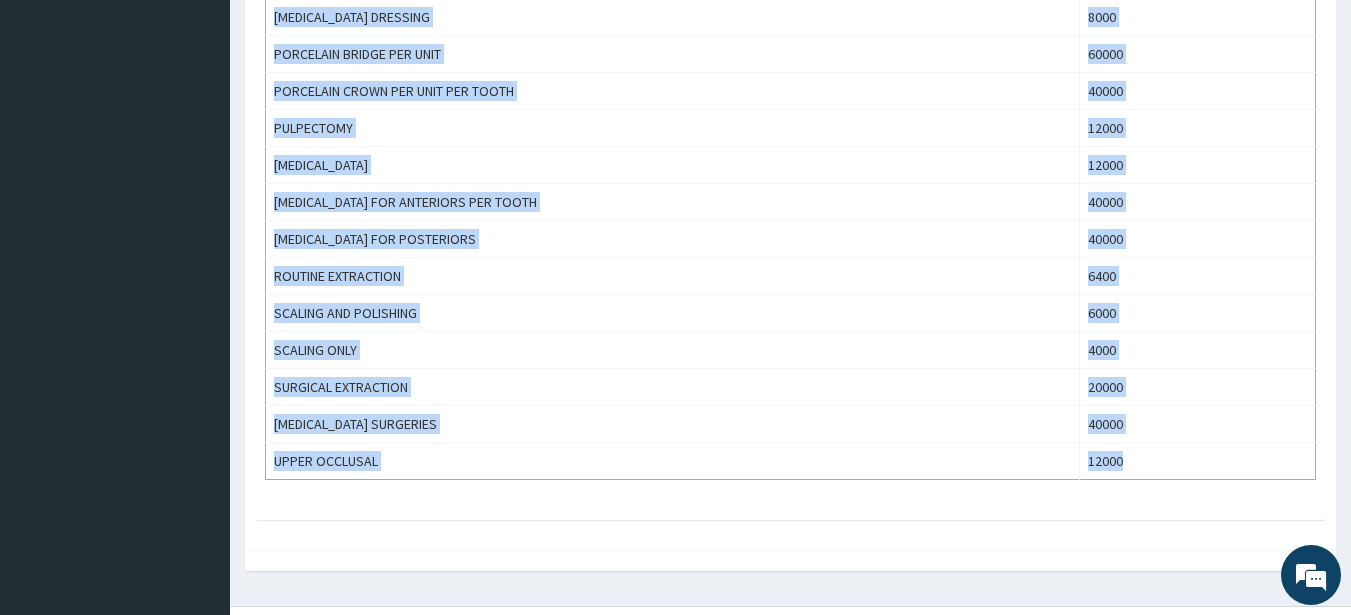 scroll, scrollTop: 1232, scrollLeft: 0, axis: vertical 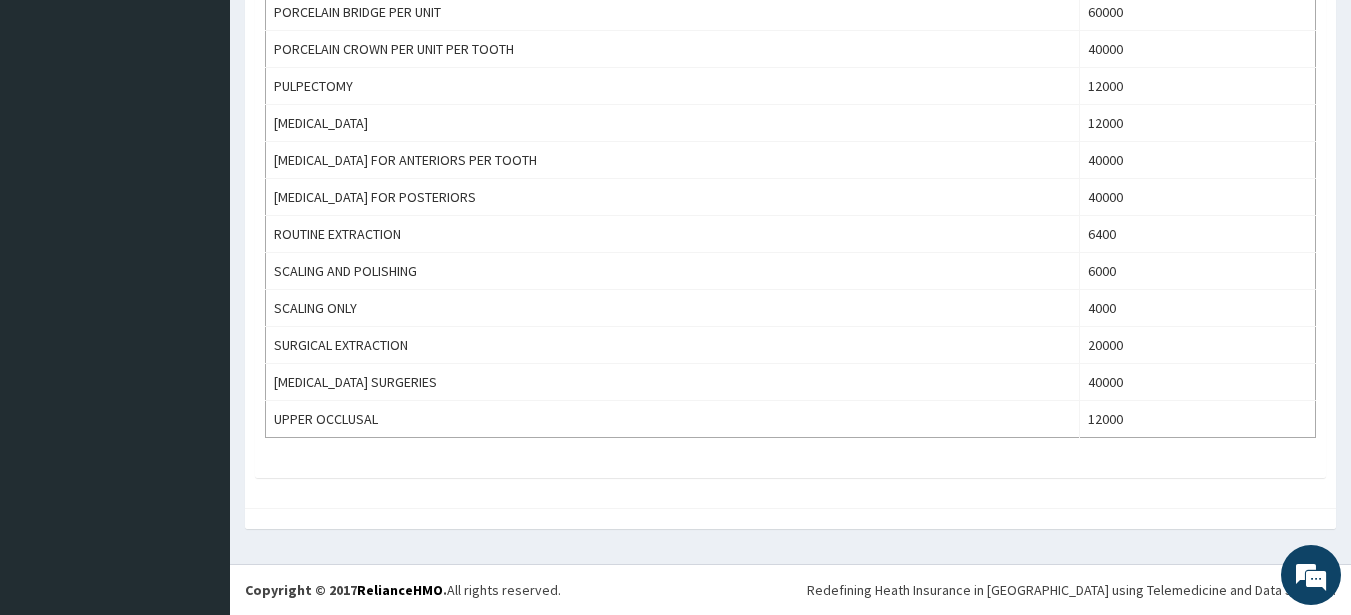 drag, startPoint x: 275, startPoint y: 294, endPoint x: 1133, endPoint y: 457, distance: 873.3459 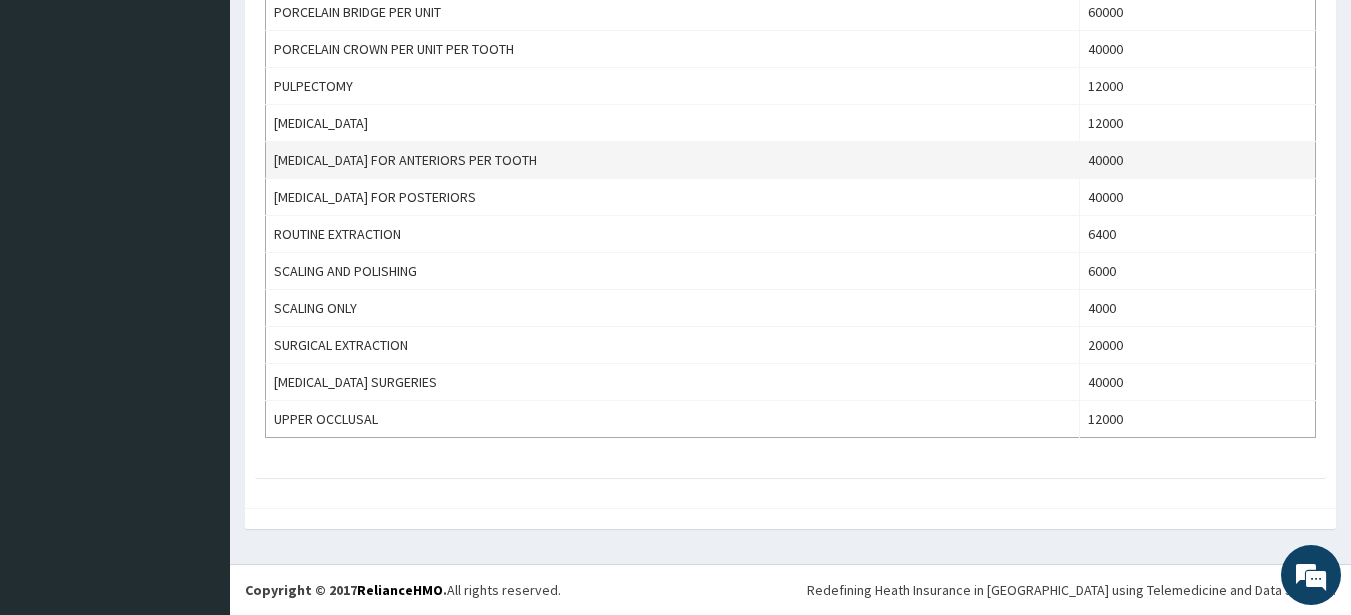 copy on "Name Price" 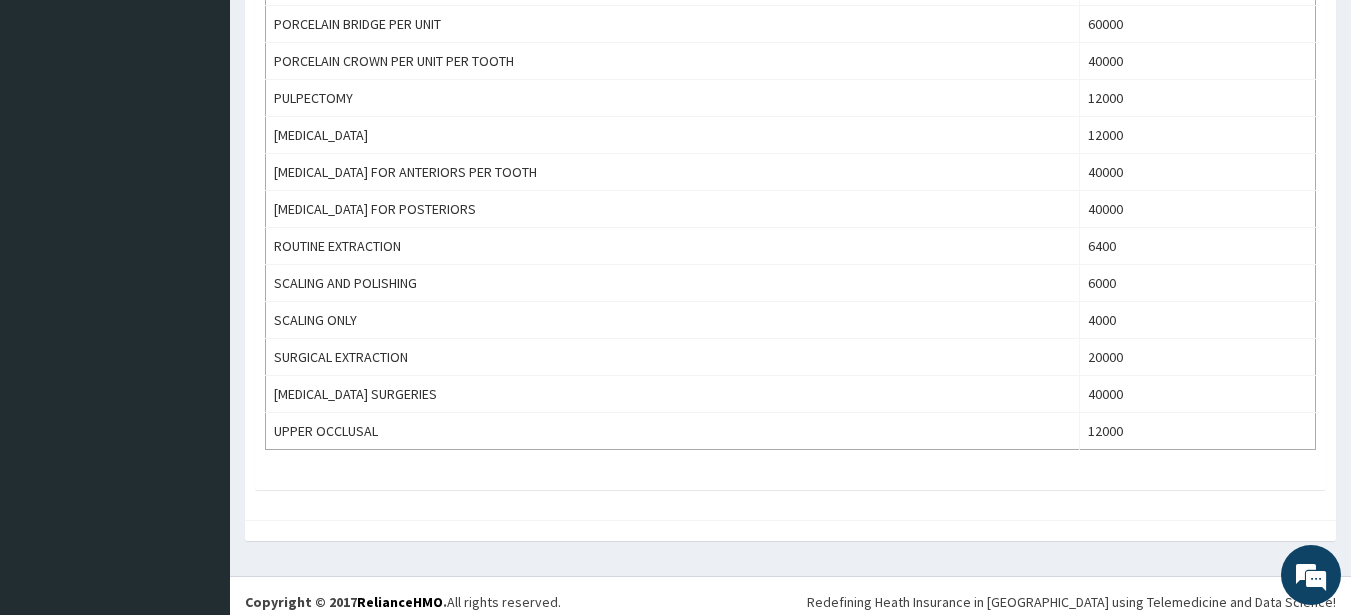 scroll, scrollTop: 1232, scrollLeft: 0, axis: vertical 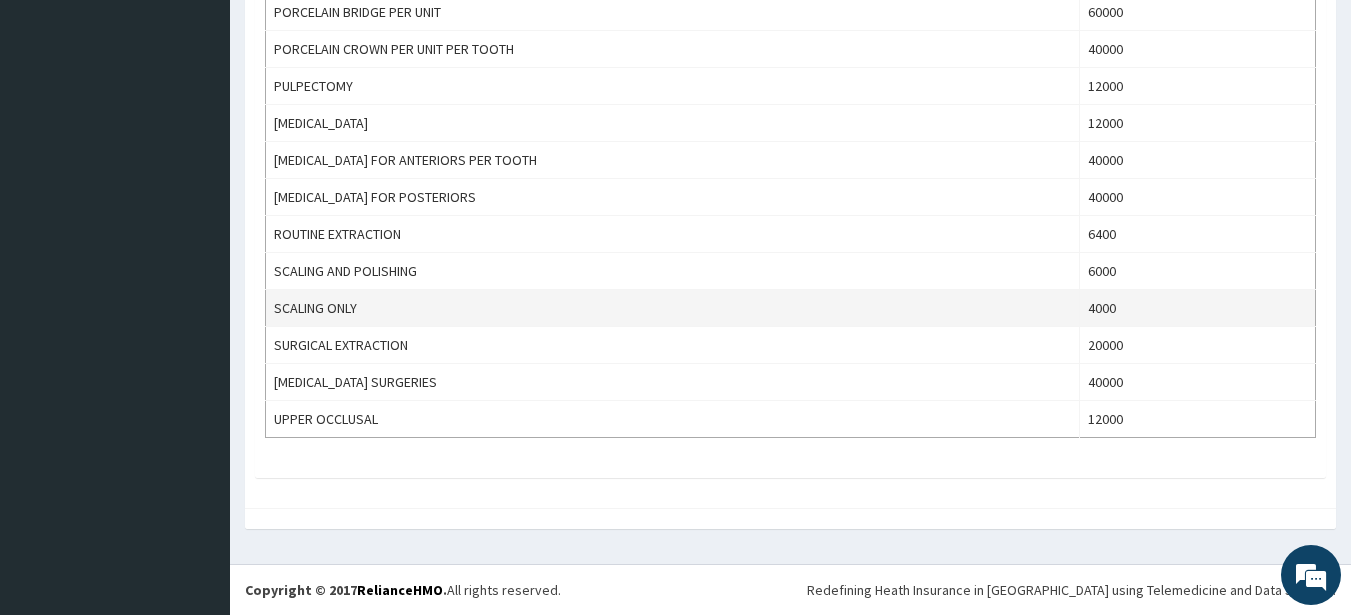 click on "SCALING ONLY" at bounding box center [673, 308] 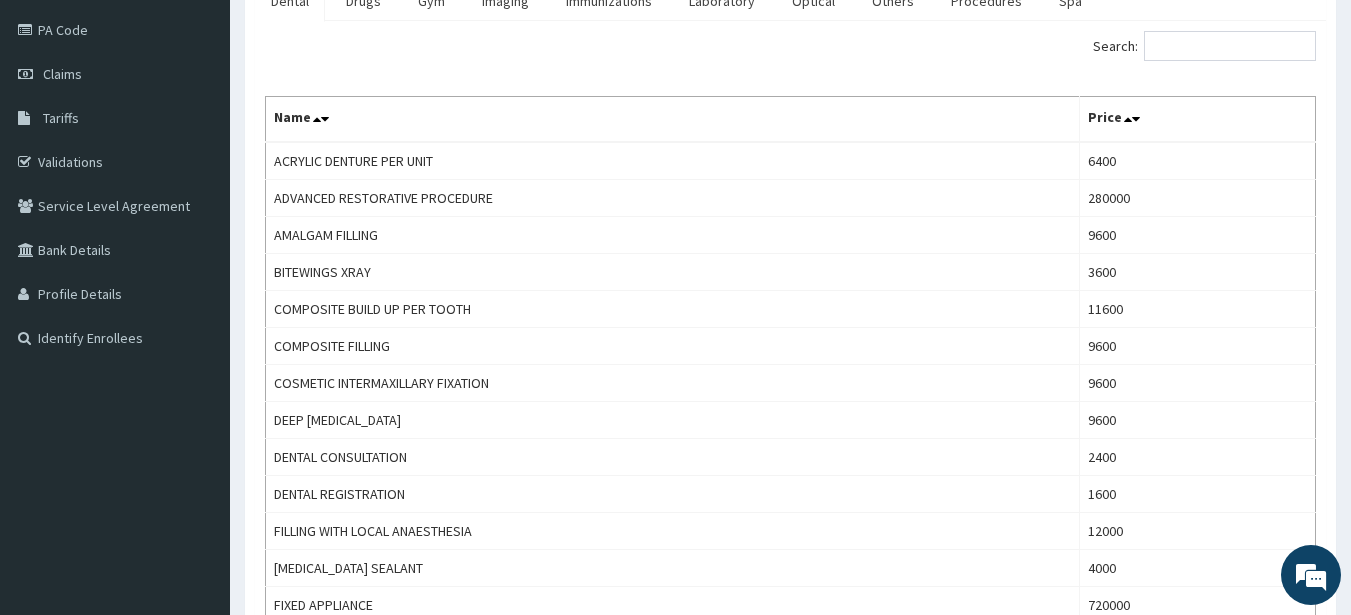 scroll, scrollTop: 0, scrollLeft: 0, axis: both 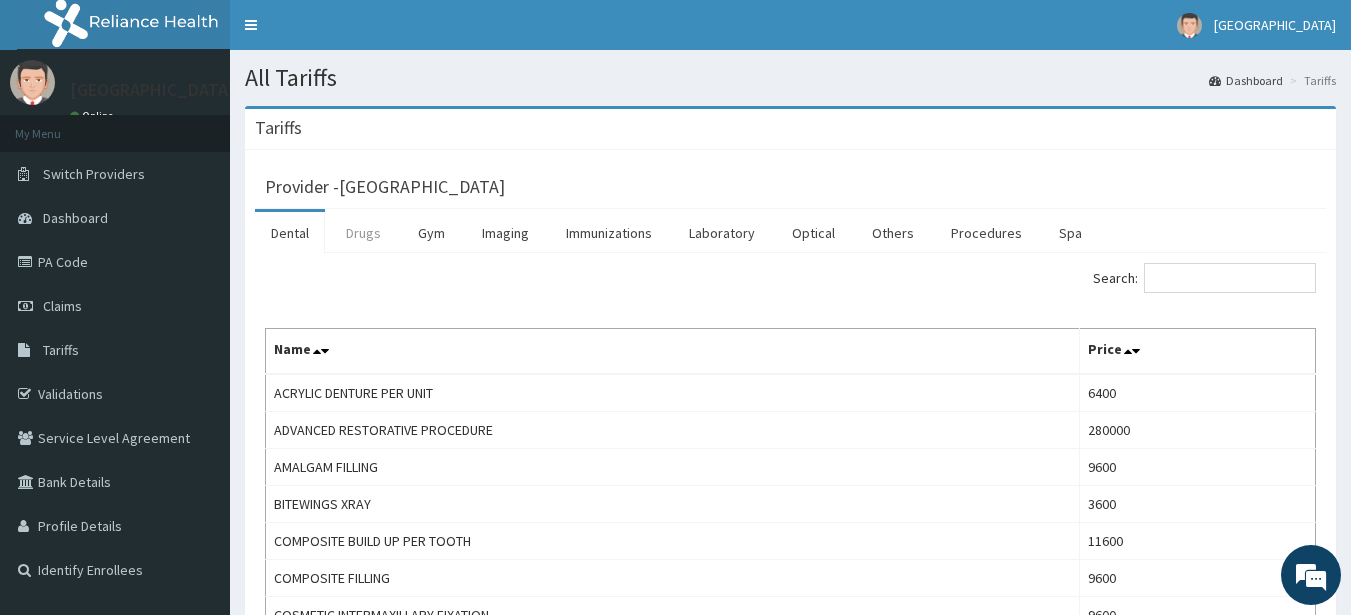 click on "Drugs" at bounding box center [363, 233] 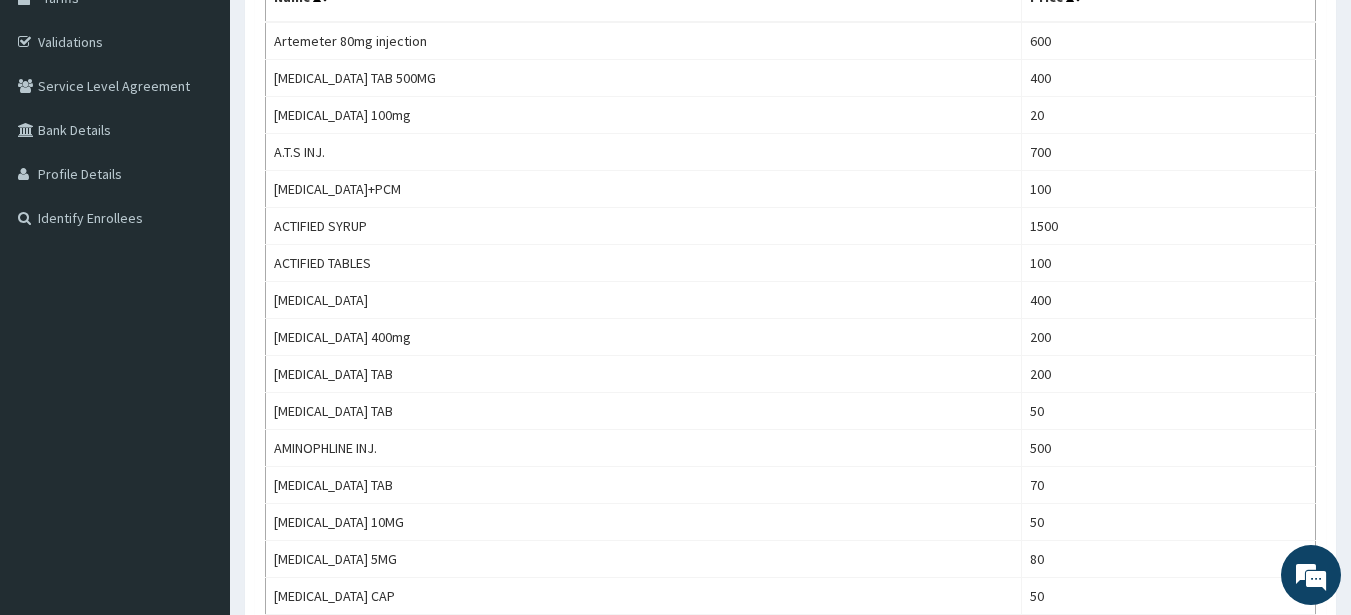 scroll, scrollTop: 234, scrollLeft: 0, axis: vertical 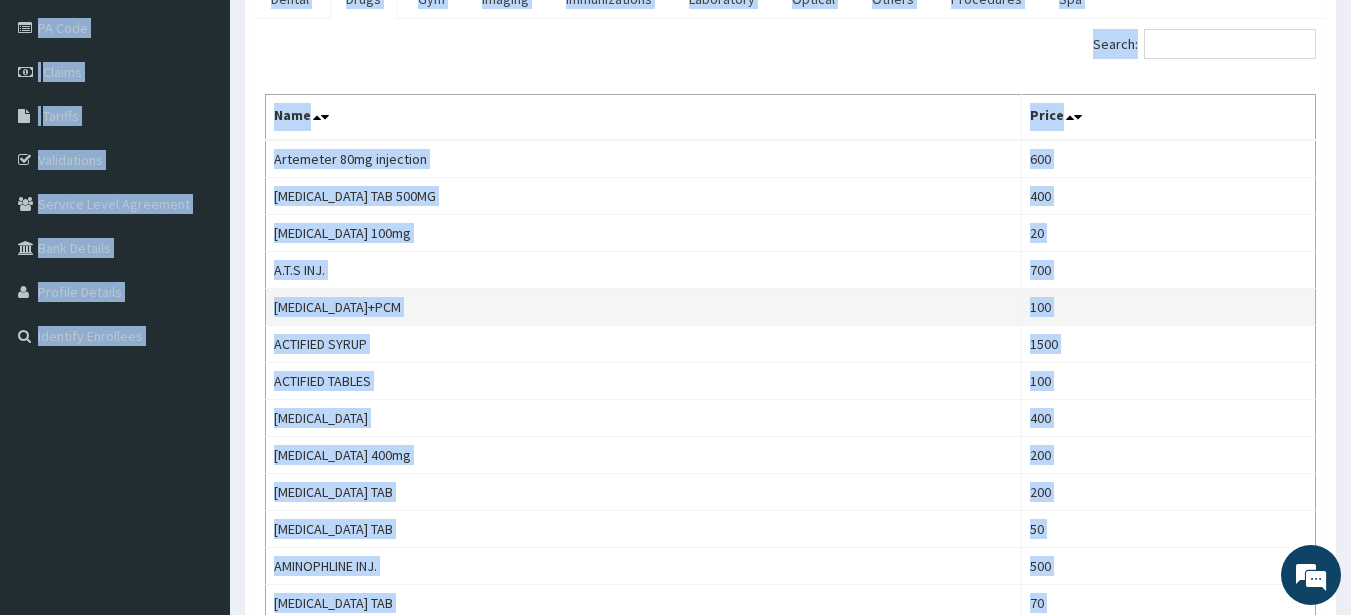 click on "100" at bounding box center [1168, 307] 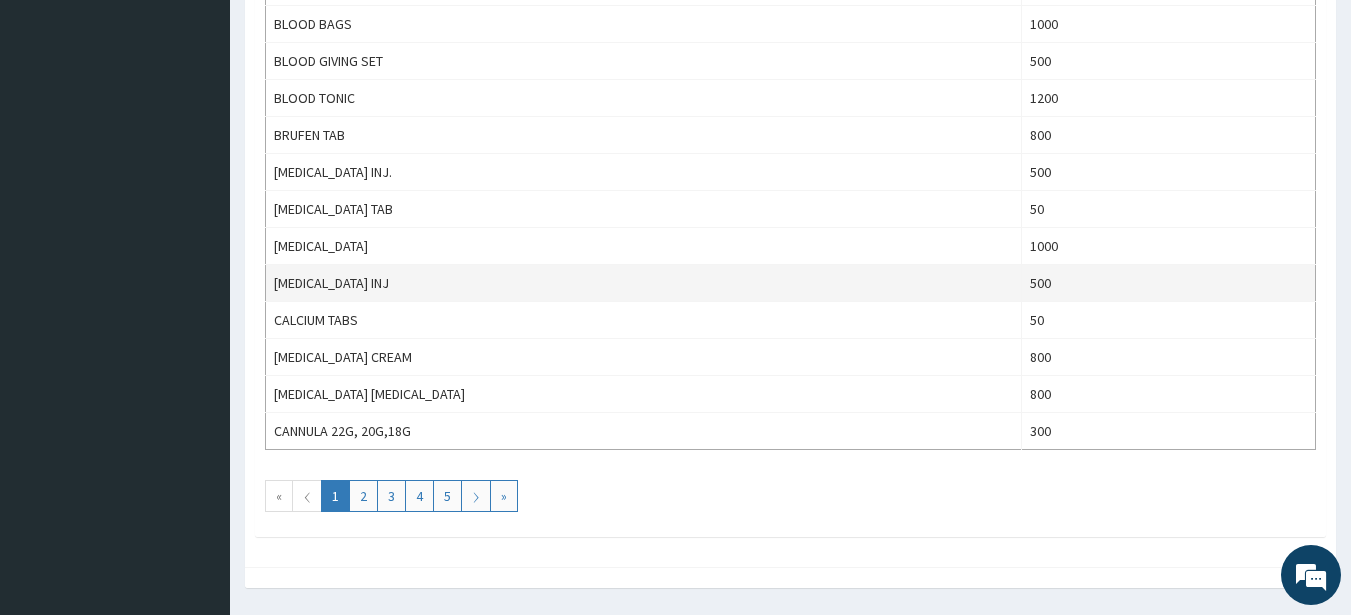 scroll, scrollTop: 1834, scrollLeft: 0, axis: vertical 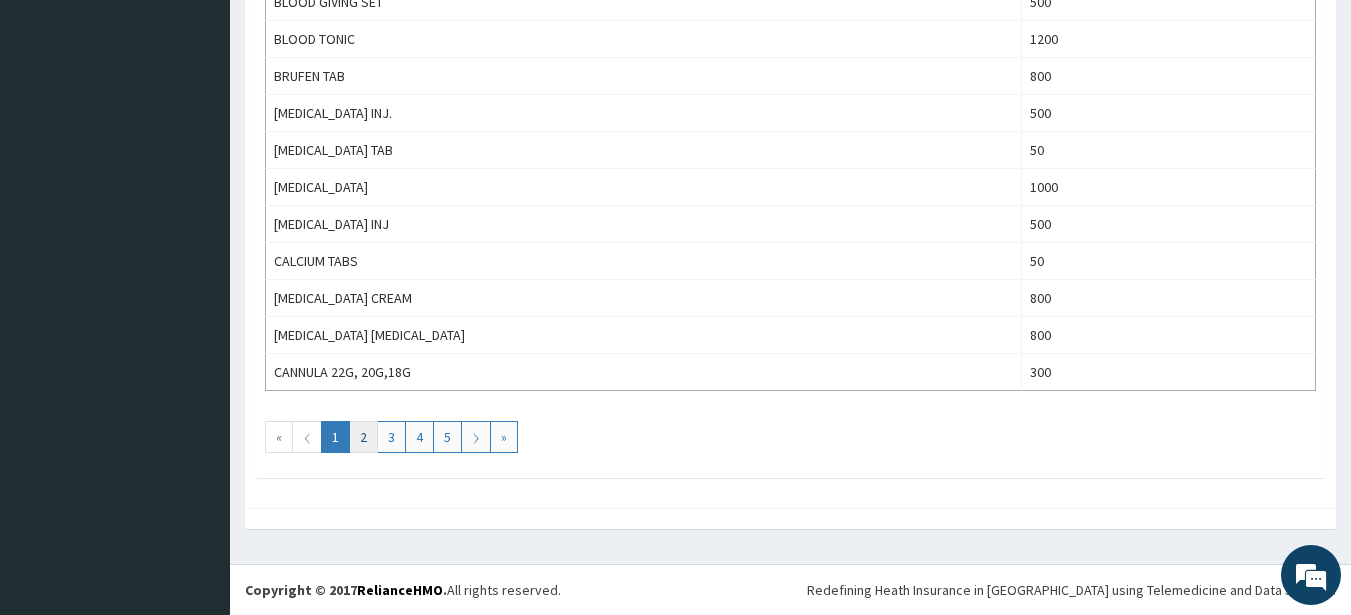 click on "2" at bounding box center (363, 437) 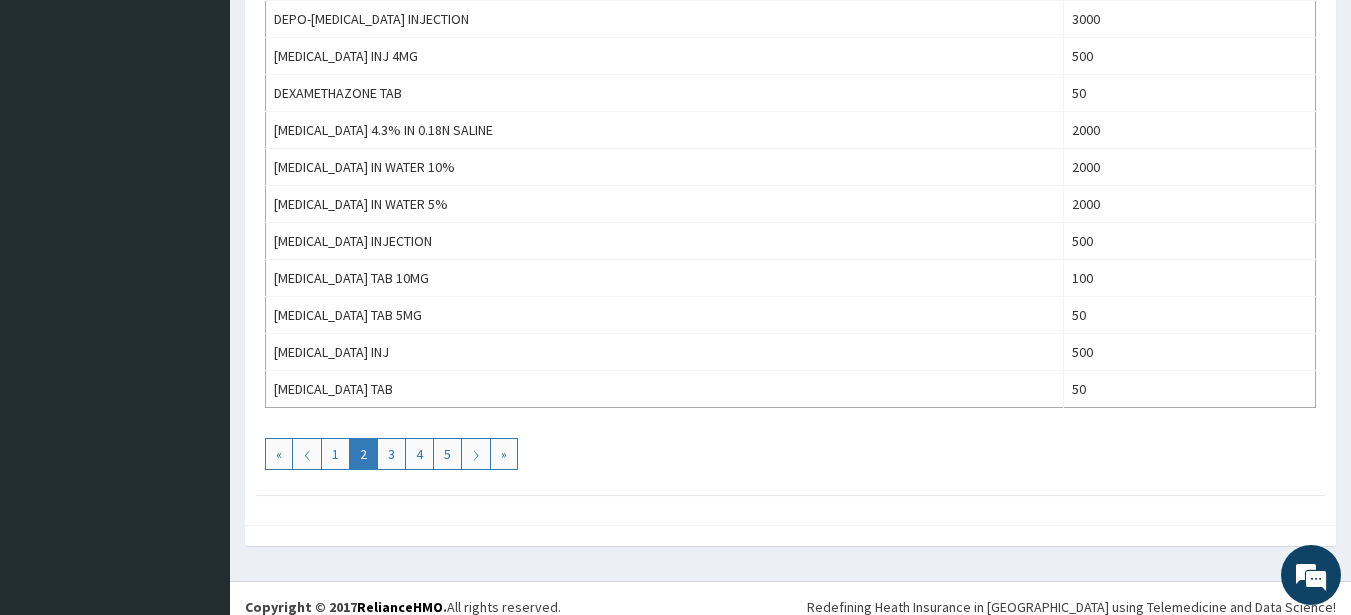 scroll, scrollTop: 1834, scrollLeft: 0, axis: vertical 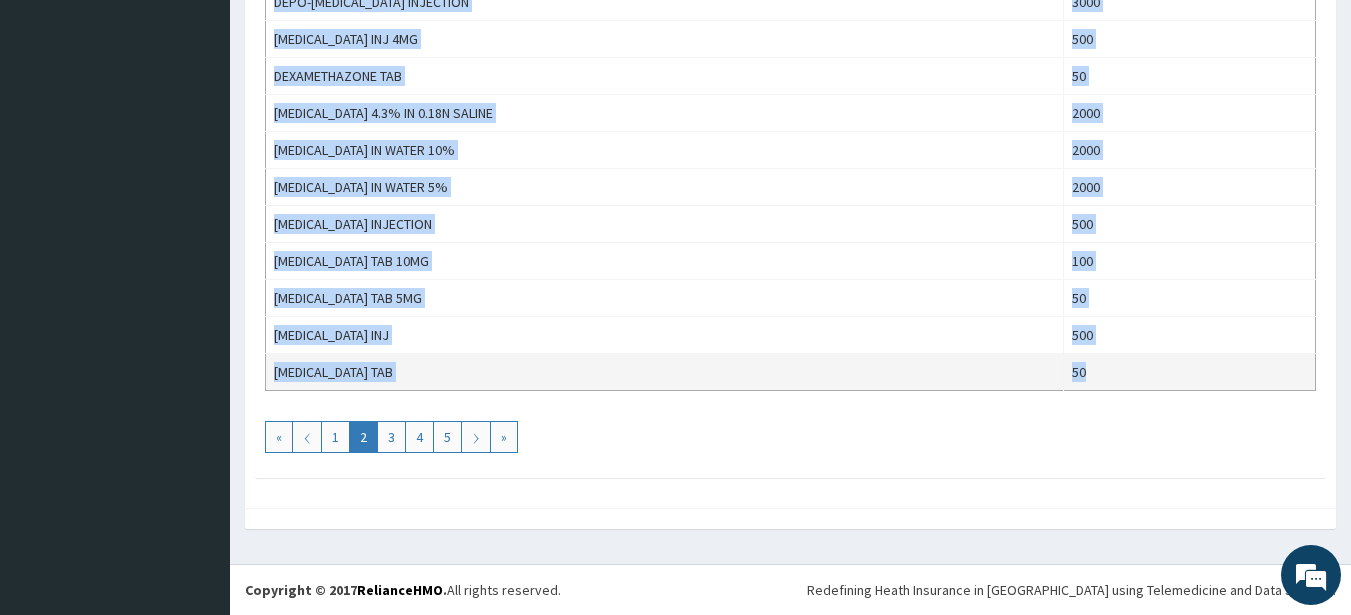drag, startPoint x: 277, startPoint y: 394, endPoint x: 1101, endPoint y: 383, distance: 824.0734 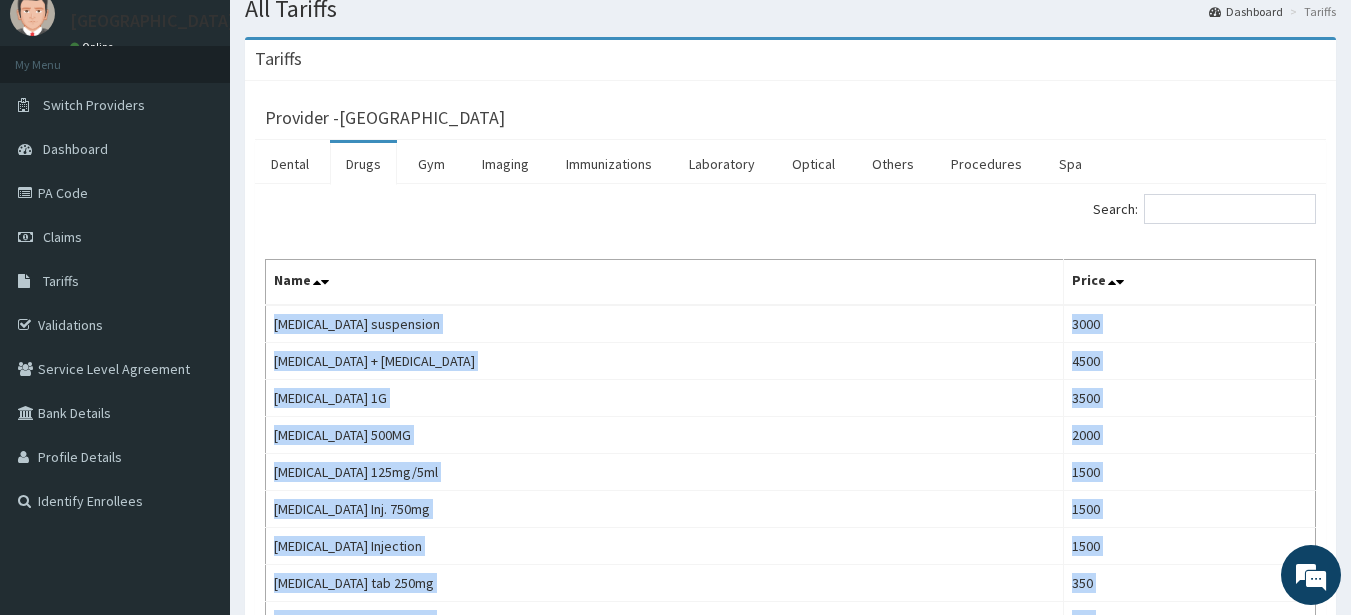 scroll, scrollTop: 0, scrollLeft: 0, axis: both 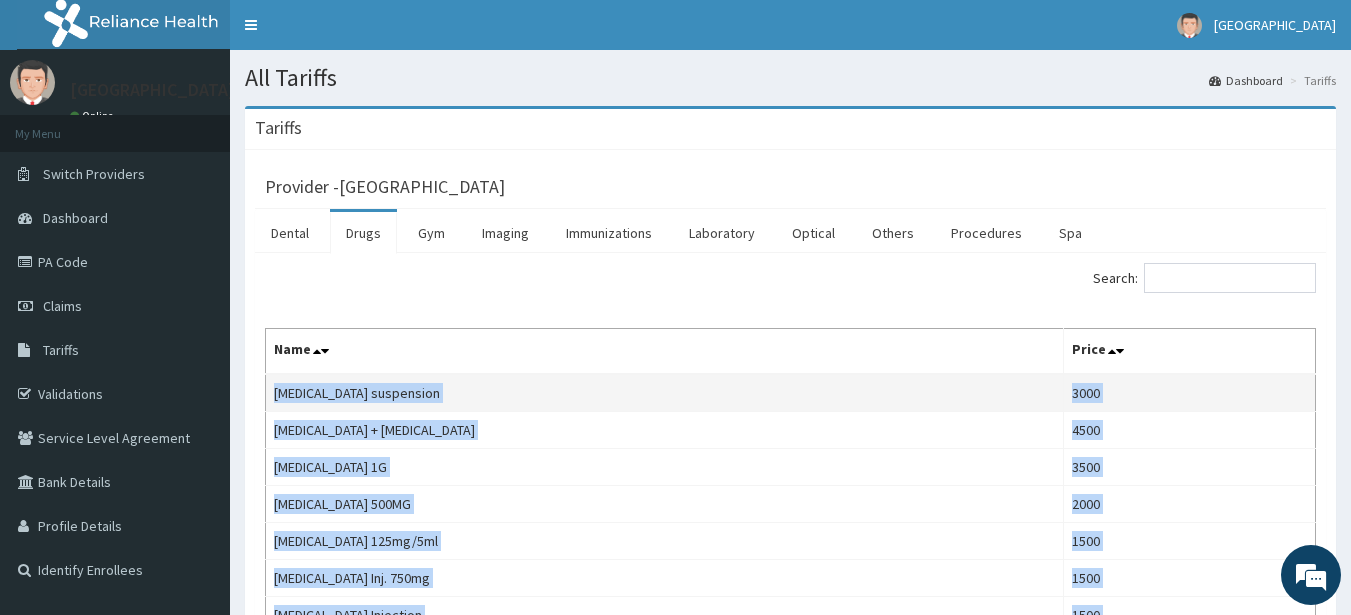 copy on "[MEDICAL_DATA] suspension 3000 [MEDICAL_DATA] + [MEDICAL_DATA]  4500 [MEDICAL_DATA] 1G 3500 [MEDICAL_DATA] 500MG 2000 [MEDICAL_DATA] 125mg/5ml 1500 [MEDICAL_DATA] Inj. 750mg  1500 [MEDICAL_DATA] Injection 1500 [MEDICAL_DATA] tab 250mg 350 [MEDICAL_DATA] tab 500mg  500 [MEDICAL_DATA] INJ. 700 CHEMIRON CAPSULES 25 [MEDICAL_DATA] [MEDICAL_DATA] 800 [MEDICAL_DATA] EYE DROPS 800 CHROMIC CATGUT-ASSORTED SIZES 400 CHYMAR INJECTION 500 CHYMORAL TAB 100 [MEDICAL_DATA] INJ  200 [MEDICAL_DATA] 250MG  80 [MEDICAL_DATA] 500MG  100 [MEDICAL_DATA] Eye/Ear Drop 1800 [MEDICAL_DATA] INJECTION 1000 [MEDICAL_DATA] TAB 1000 [MEDICAL_DATA] TAB 50MG 700 CLOPIDOGEL 75MG 50 CLOTRIMAXOLE VAGINAL CREAM 900 CLOTRIMAXOLE VAGINAL [MEDICAL_DATA] 1000 [MEDICAL_DATA] 20/120MG PACK 1200 [MEDICAL_DATA] 80/480MG PACK 1500 COPPER-T 3000 CORD CLAMP (STERILE) 300 COTTON BANDAGE 4 " PACKETS 1000 COTTON BANDAGE 6 " PACKETS 1000 COTTON WOOL 1500 COUGH SYRUP 1000 CREPE BANDAGE 4 " 1000 CREPE BANDAGE 6 " 1000 DAONIL TAB 5MG 50 DARROWS SOULTION 1/2 STRENGHT 2000 DEPO-[MEDICAL_DATA] INJ 500 DEPO-[MEDICAL_DATA] INJECTION 3000 [MEDICAL_DATA] INJ 4MG 500 DEXAM..." 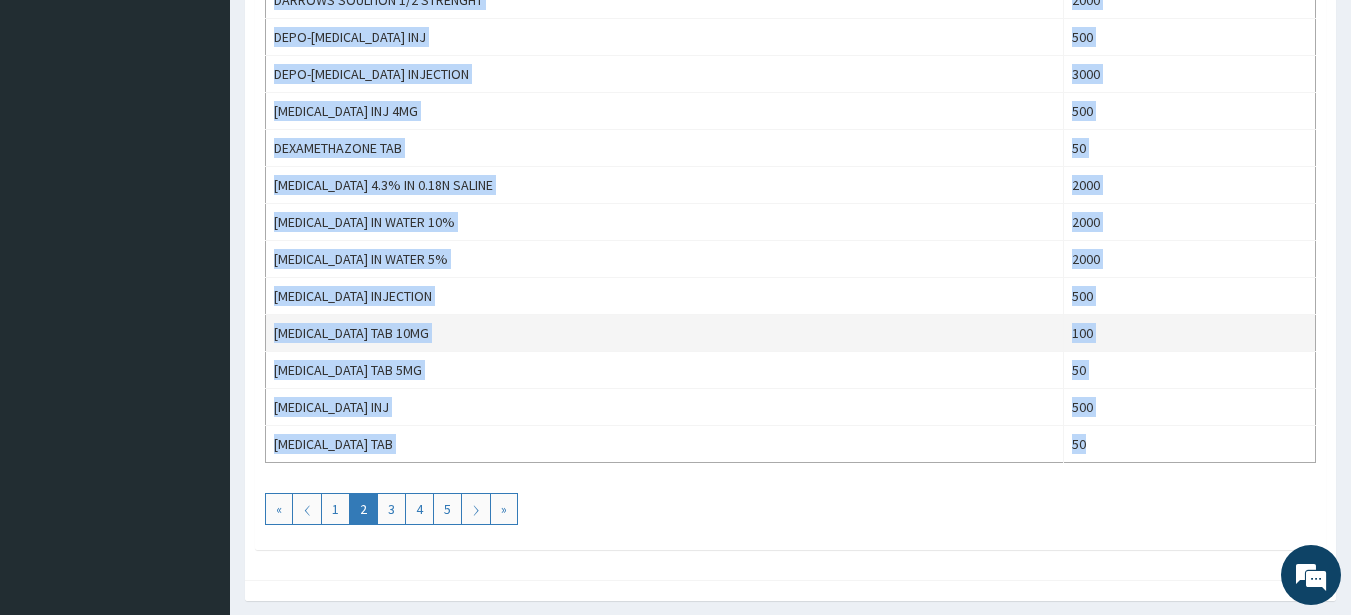 scroll, scrollTop: 1834, scrollLeft: 0, axis: vertical 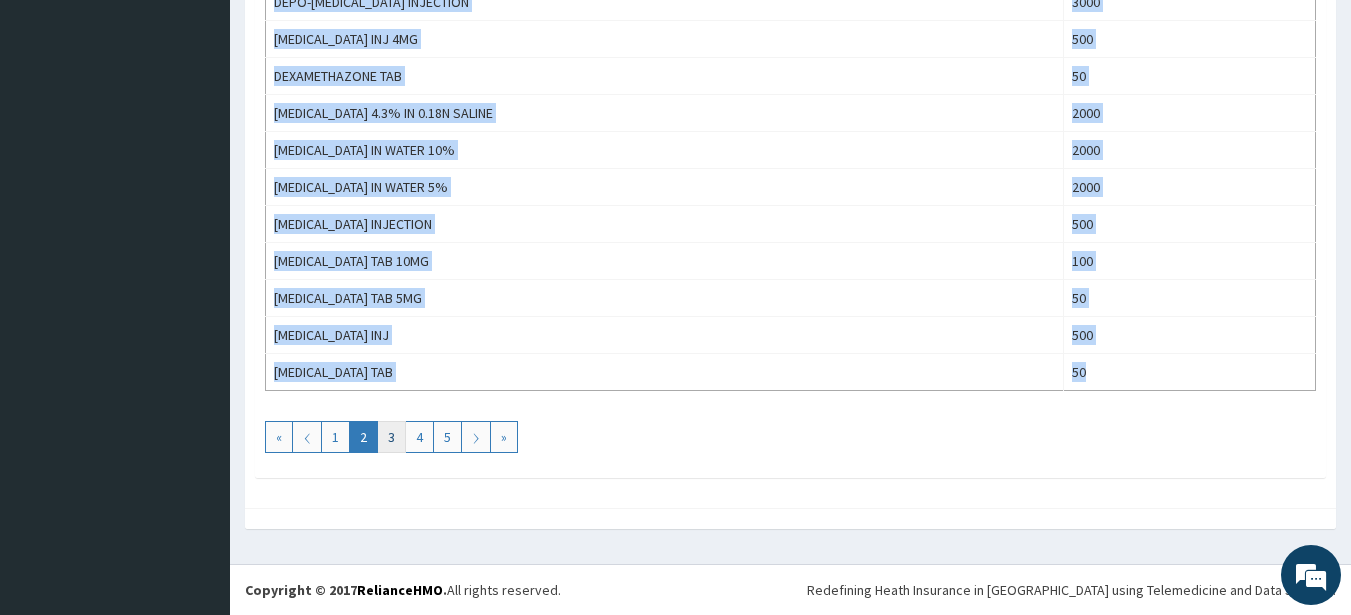 click on "3" at bounding box center [391, 437] 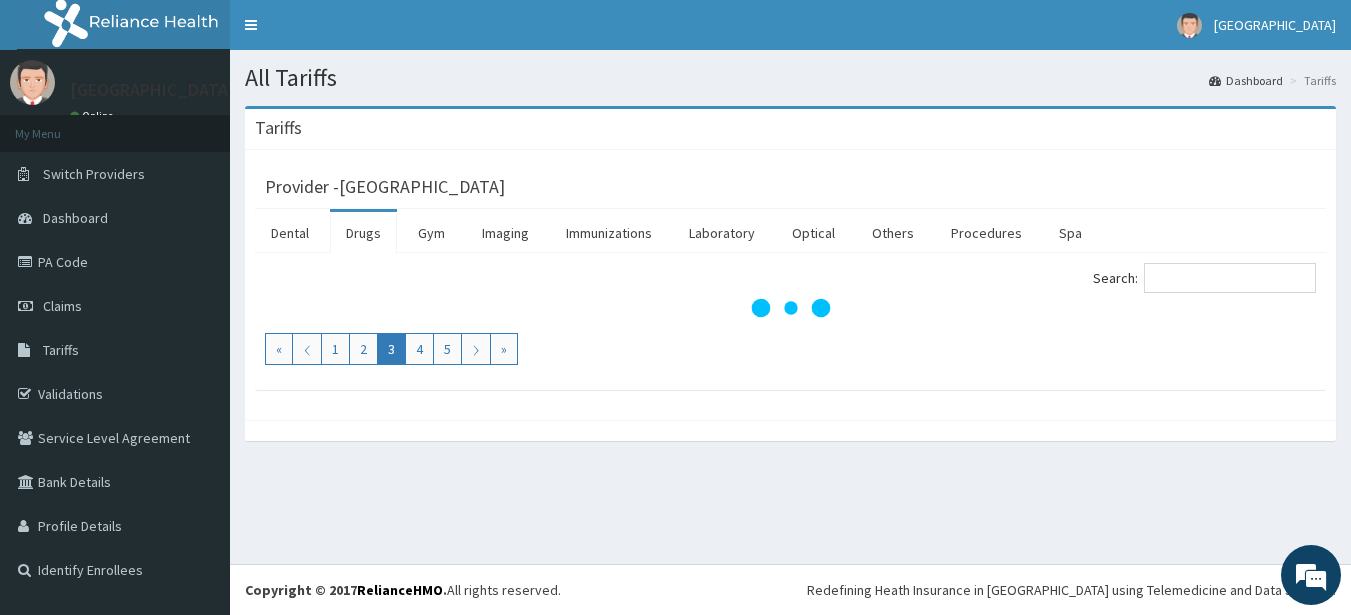 scroll, scrollTop: 0, scrollLeft: 0, axis: both 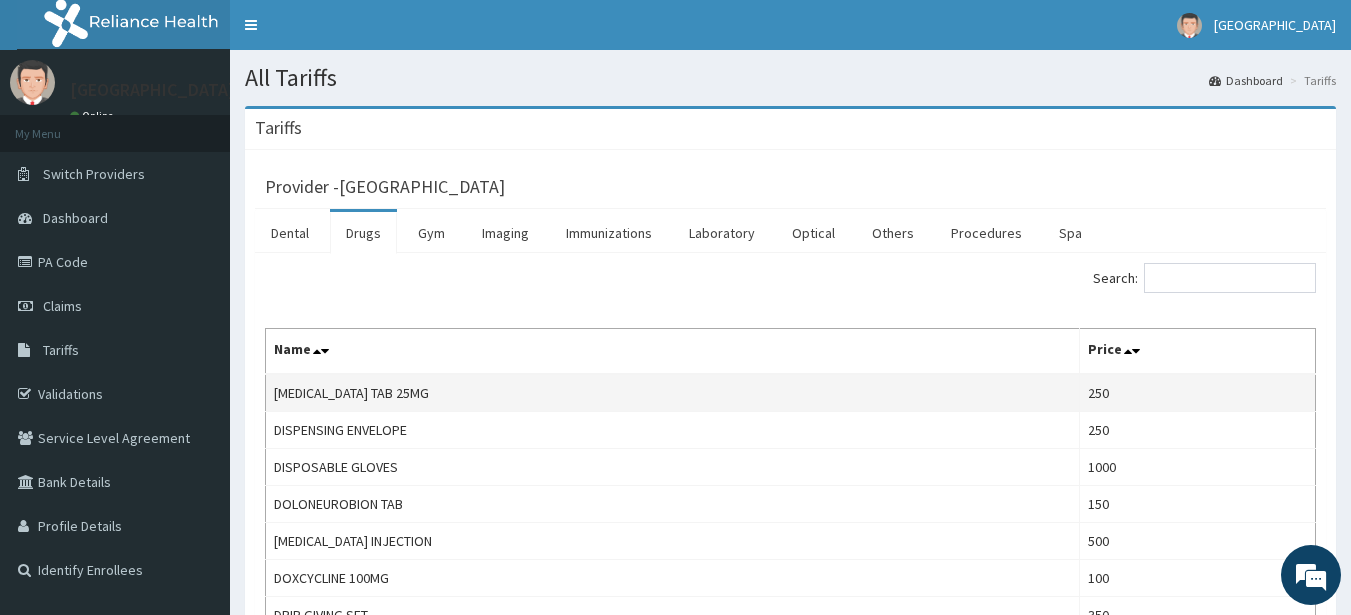 click on "[MEDICAL_DATA] TAB 25MG" at bounding box center [673, 393] 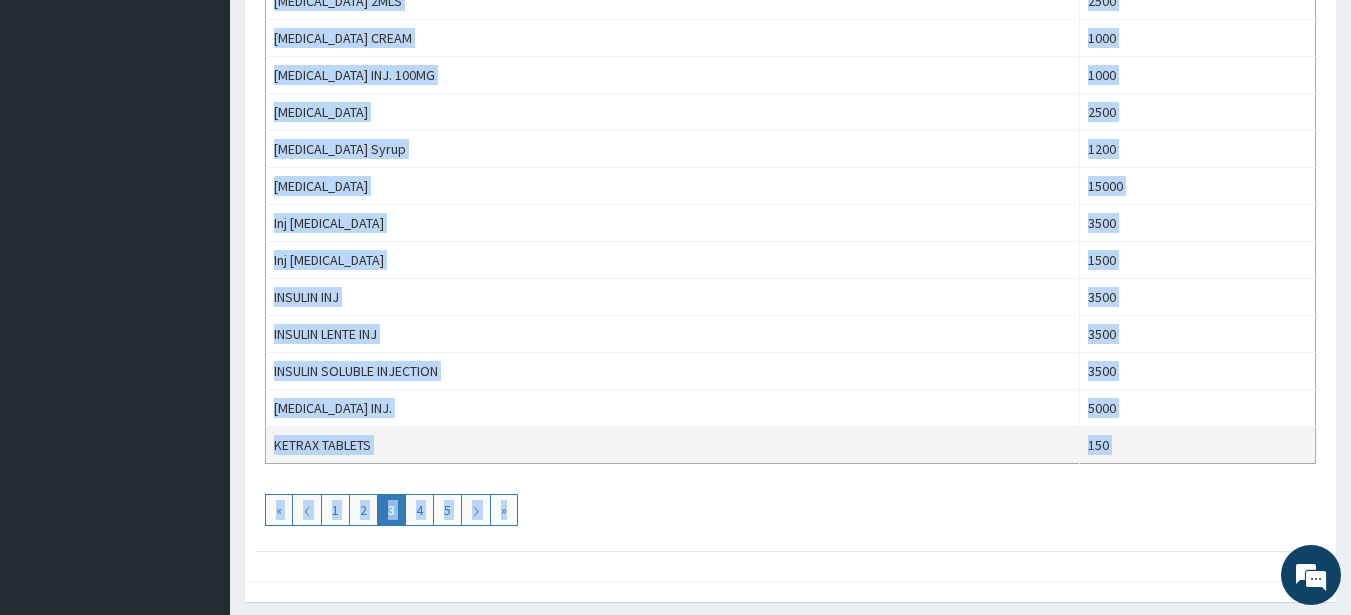 scroll, scrollTop: 1834, scrollLeft: 0, axis: vertical 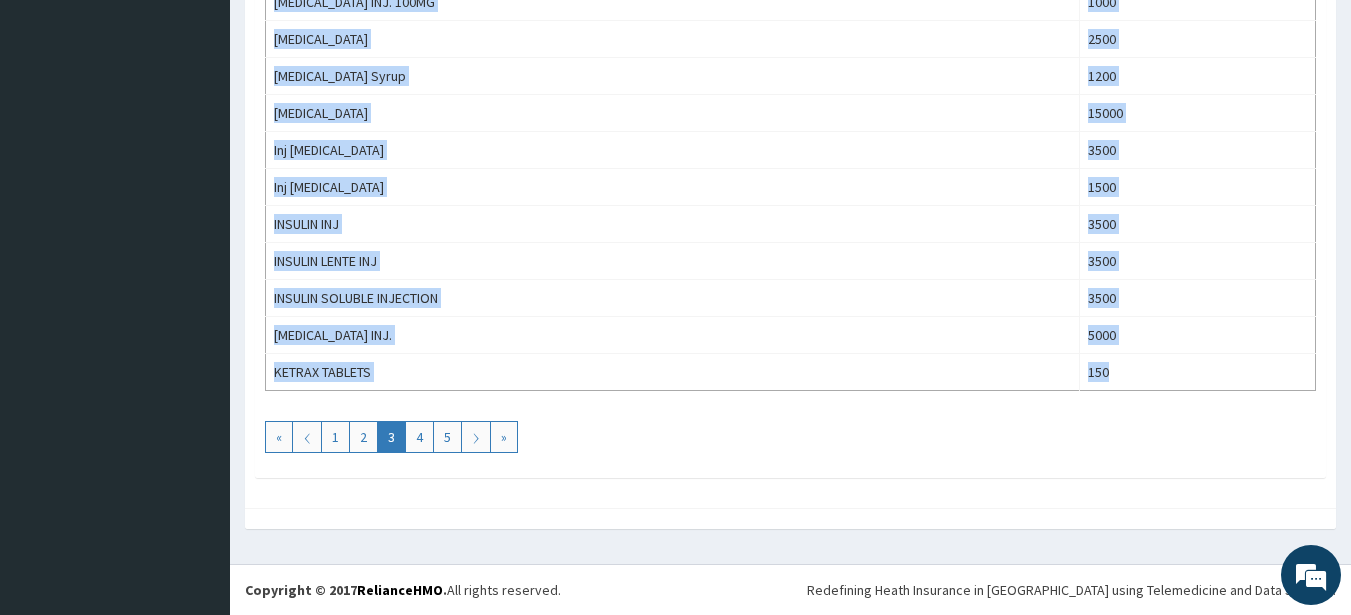 drag, startPoint x: 274, startPoint y: 395, endPoint x: 1076, endPoint y: 401, distance: 802.02246 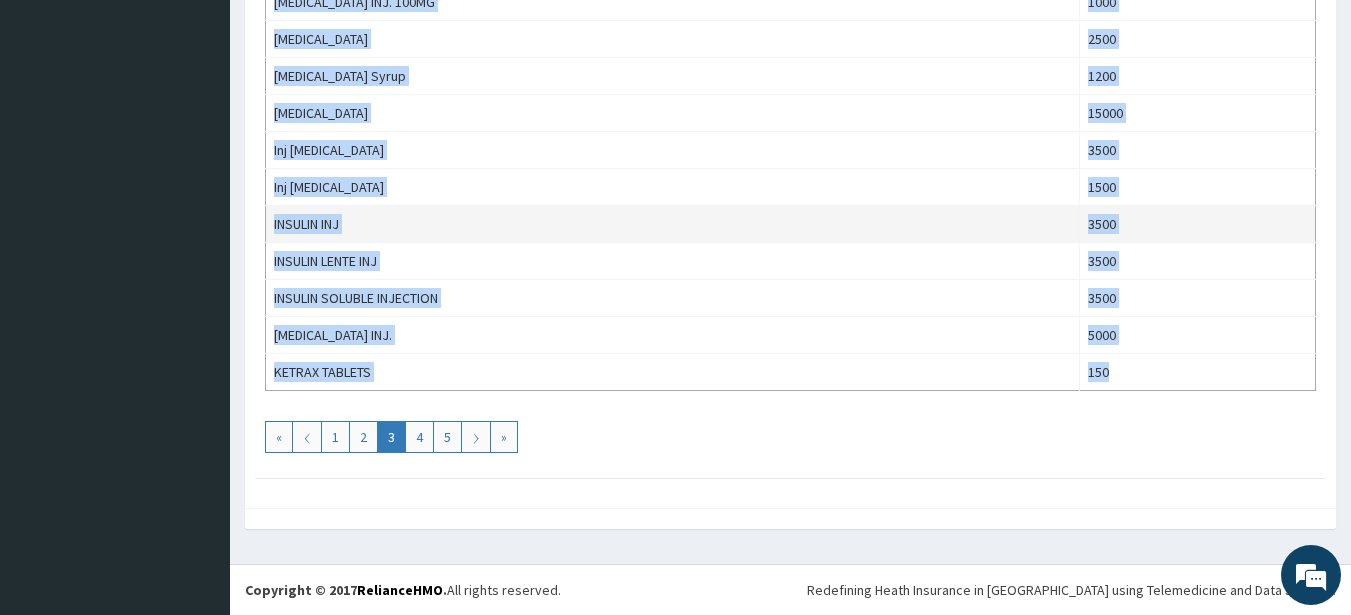 copy on "LOREMIP DOL 58SI 982 AMETCONSEC ADIPISCI 354 ELITSEDDOE TEMPOR 1133 INCIDIDUNTUTL ETD 177 MAGNAALI ENIMADMIN 055 VENIAMQUIS 487NO  126 EXER ULLAMC LAB 691 NISIALIQ EXEACOMMODO 229 CONSEQUA DUISAUT 73 IRUREINREPR VOL 775 VELITESSECIL FUG. (045NU) 60 PARIATUREXCE SINTOCCA (886CU) 564 NONPROIDENTS CULP. 6017 QUIOF DESERU 6633 MOLL ANIM 0226 IDESTLAB PERSPIC 3548 UNDEOM ISTENAT 67 ERRORV ACCU. 09DO 5941 Laudan Totamrem (AP Eaqueipsaquae) 4557 ABILLO INVENTO 36 VERITATISQUASI ARCHITECT 930 BEATAE VITAEDIC-EXPLICA NEMO 078 ENIMI QUIA VOLUPTA 41 ASPERNA AUTODITFU 98CO 2641 MAGNIDO-E RATIO 460 SEQUINESCI 079NE POR 34 QUISQUAMDO 89AD 57 NUMQUAMEIU 31MO 94 TEMPO INCID 3536 MAGNAMQ ETIAMMI 84 SOLUTANOBI ELI/OPT CUMQU 1732 NIHILIM QUOPLA 4391 FACEREPO ASS. 61RE 033 TEMPORIBUS  356 AUTEMQUIBU  23 OFFICIISDEB RER 480 NECESSITATIB SAEPEEV (238VO) 16 REPUDIANDAE RECUSANDA 8ITA 3246 EARUMHICTENETU SAPIE 2311 DELECTUSREICIE VOL. 104MA 1760 ALIASPER DOLORIBU  4941 Asperiore Repel 2358 MINIMNOS 93632 Exe Ullamcor 7216 Sus Lab..." 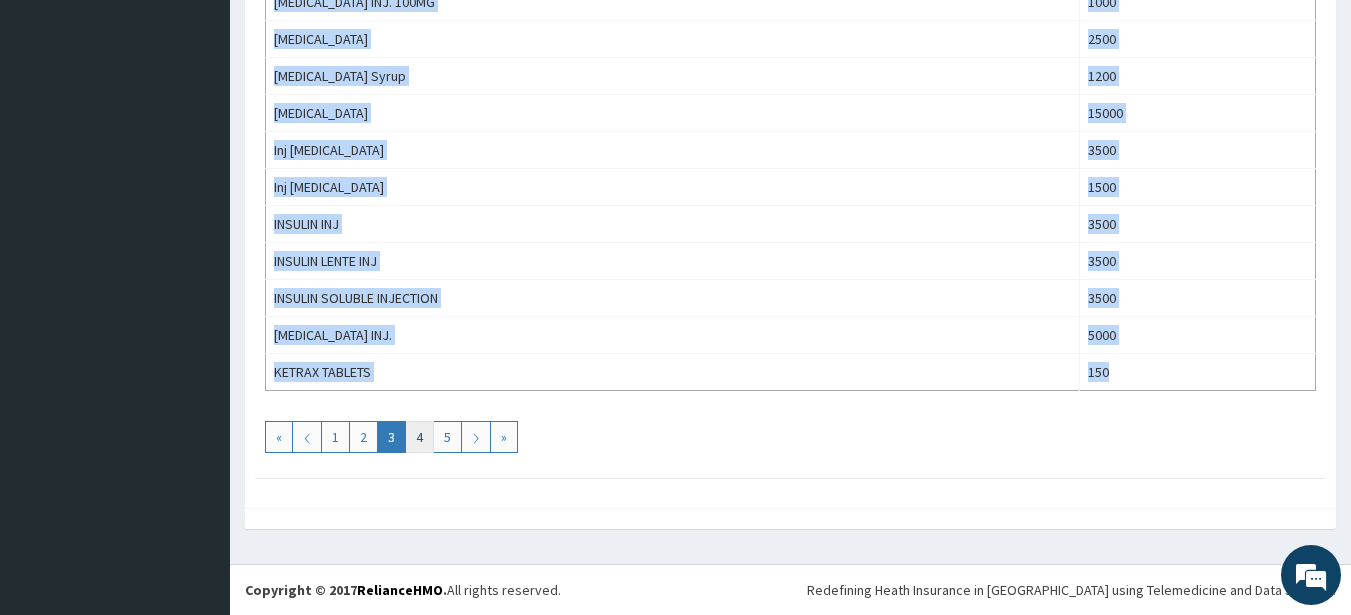 click on "4" at bounding box center (419, 437) 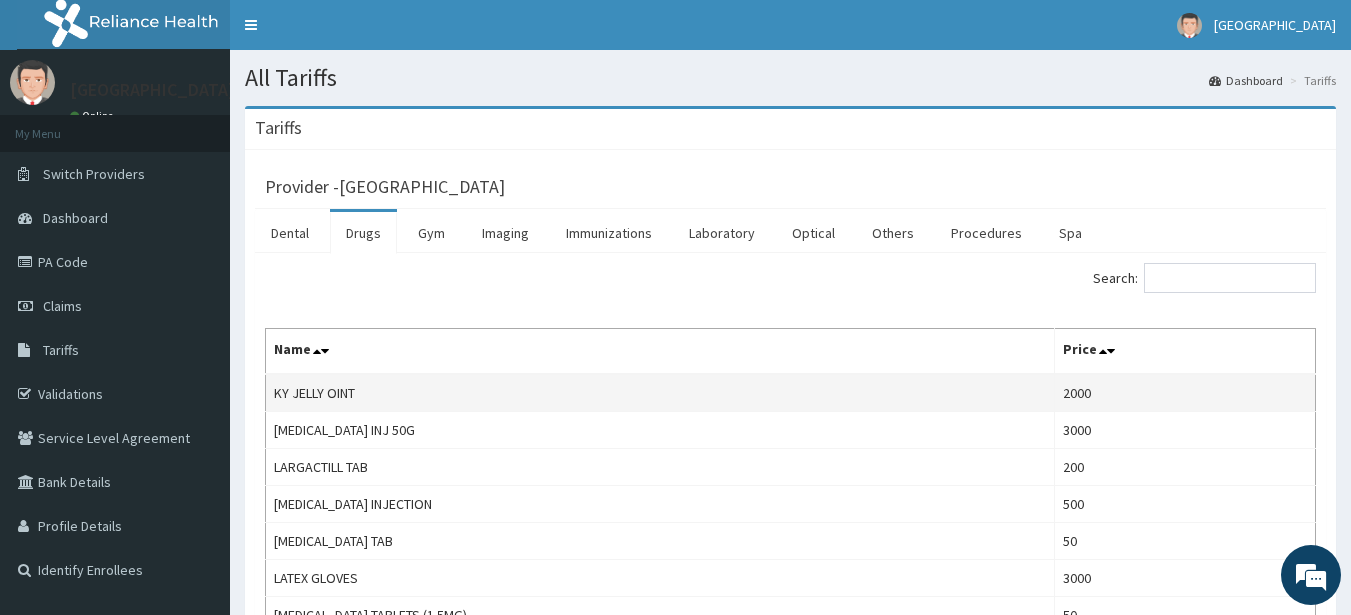 click on "KY JELLY OINT" at bounding box center [660, 393] 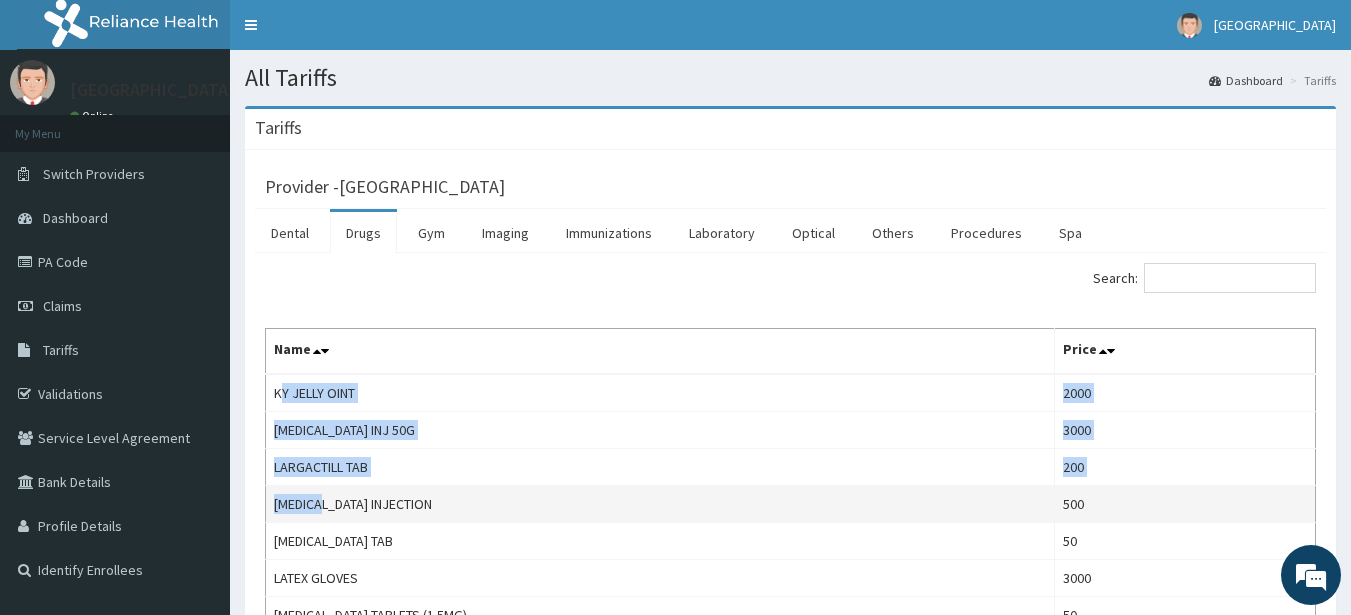 drag, startPoint x: 278, startPoint y: 392, endPoint x: 315, endPoint y: 495, distance: 109.444046 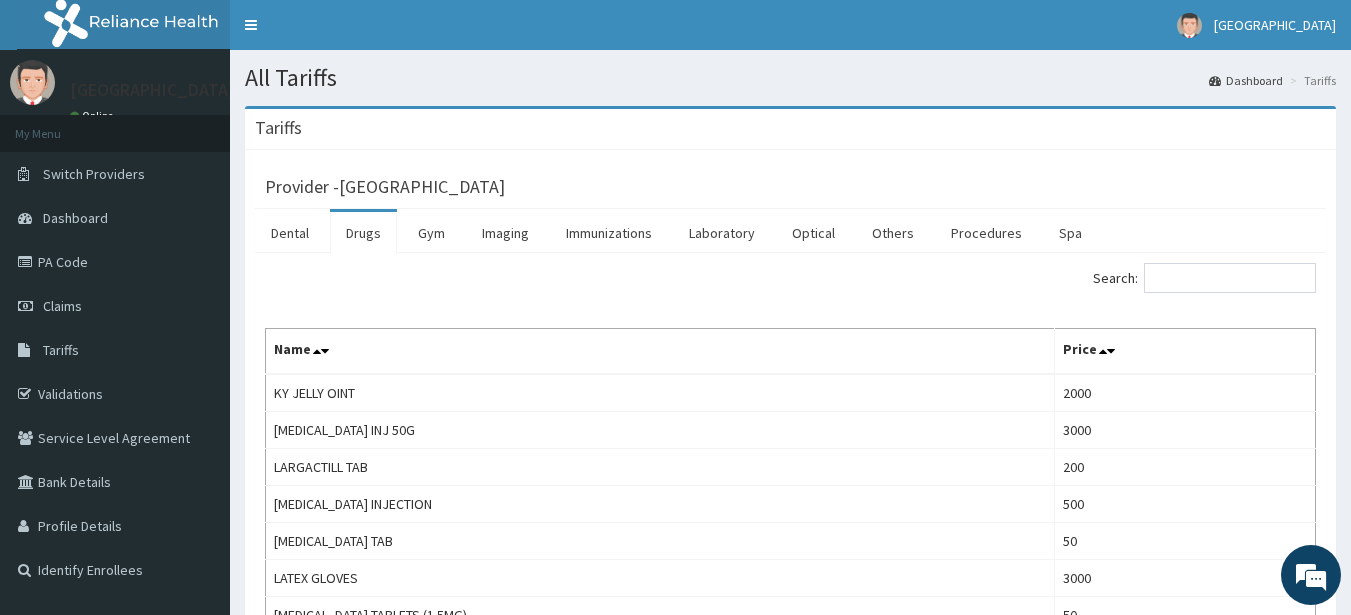 click on "Name" at bounding box center (660, 352) 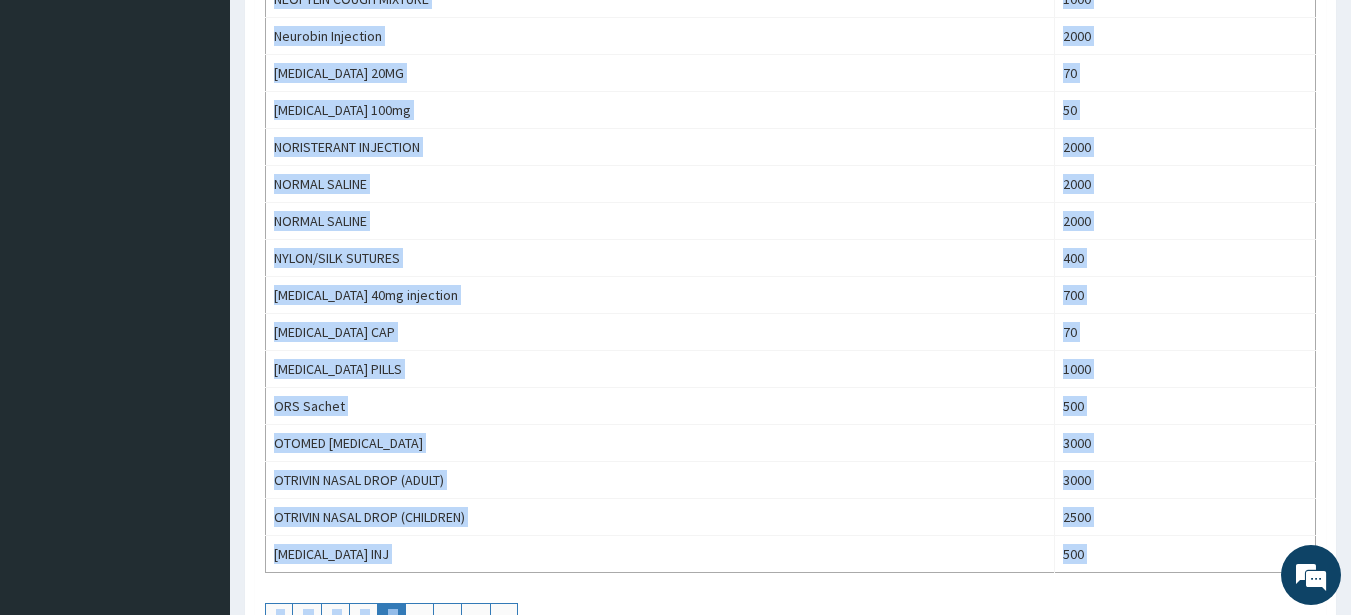 scroll, scrollTop: 1834, scrollLeft: 0, axis: vertical 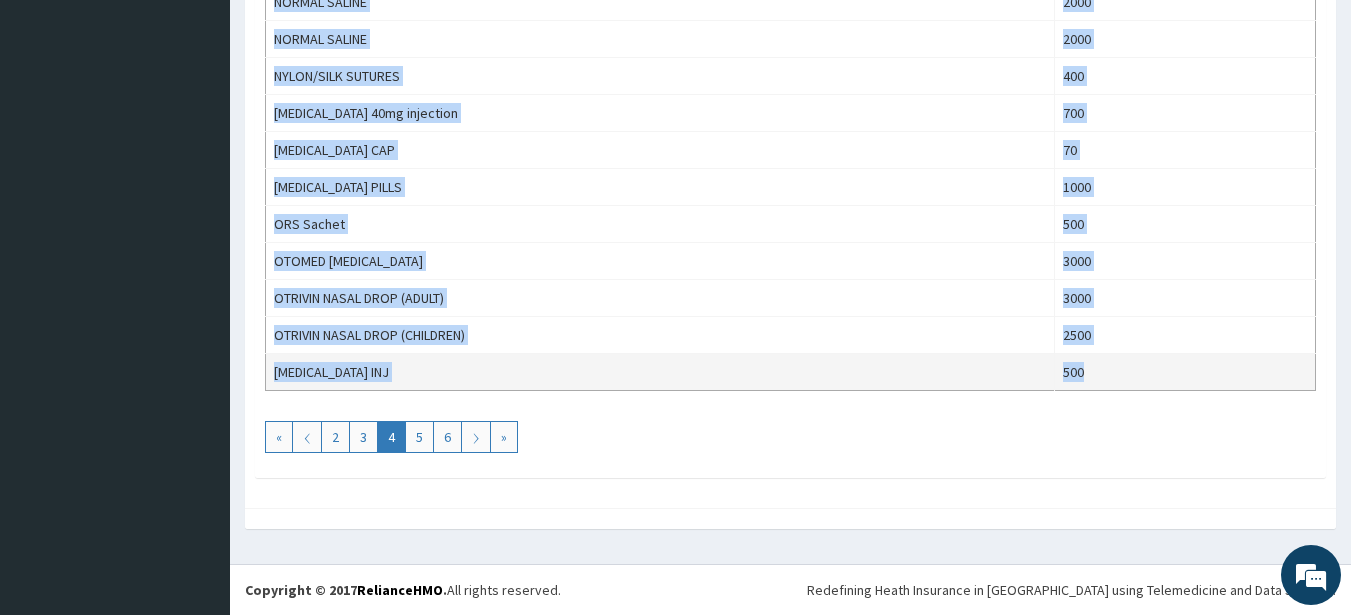 drag, startPoint x: 275, startPoint y: 387, endPoint x: 1092, endPoint y: 367, distance: 817.24475 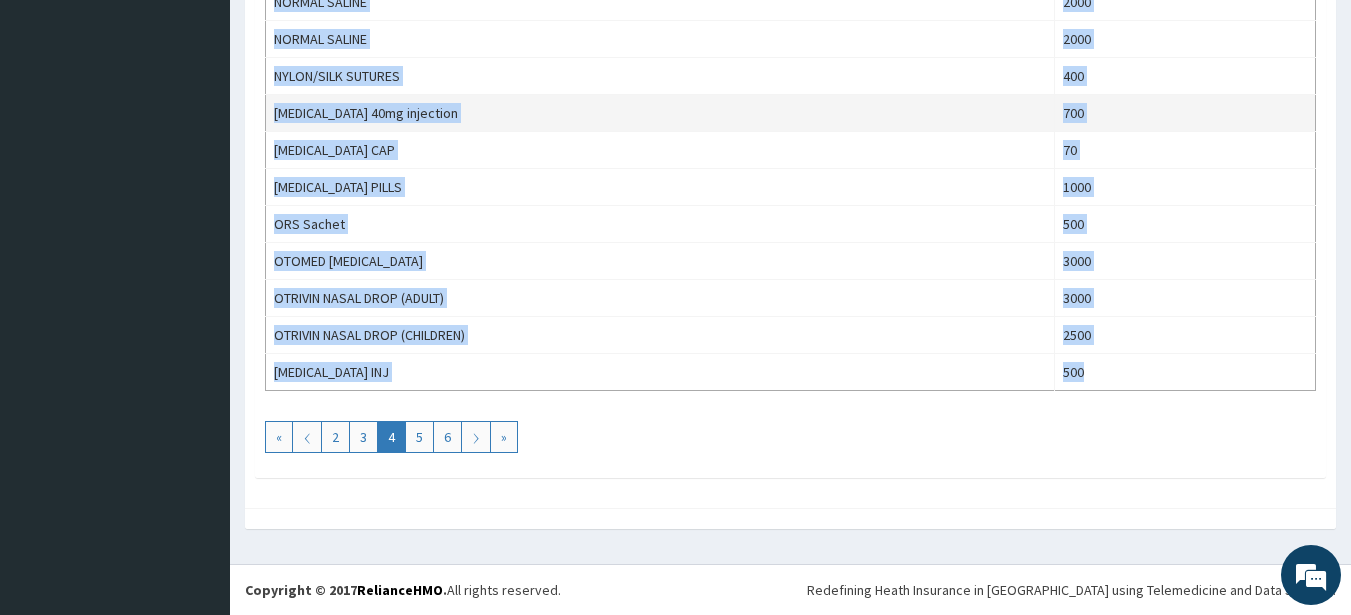 copy on "KY JELLY OINT 2000 [MEDICAL_DATA] INJ 50G 3000 LARGACTILL TAB 200 [MEDICAL_DATA] INJECTION 500 [MEDICAL_DATA] TAB 50 LATEX GLOVES 3000 [MEDICAL_DATA] TABLETS (1.5MG) 50 LIQUID PARAFIN 4 LITRES 1000 LISINOPRIL/RAMIPRIL TAB 100 [MEDICAL_DATA] TAB 15 [MEDICAL_DATA] ([MEDICAL_DATA]) 4mg 50 LORATIDINE 800 LORATIDINE TAB 50 [MEDICAL_DATA] 25MG 60 [MEDICAL_DATA] 50MG 80 [MEDICAL_DATA] DRIP 20% 1500 [MEDICAL_DATA] DRIPS 10%  1500 [MEDICAL_DATA] INJ.10MG 500 [MEDICAL_DATA] TABLETS 50 [MEDICAL_DATA] 500MG TAB 50 [MEDICAL_DATA] 3000 METHYLSAL OINT 1000 [MEDICAL_DATA] Injection 10mg 2000 [MEDICAL_DATA] INJ. 1000 [MEDICAL_DATA] TAB 500 MIST KAOLIN SUSPENSION 1000 MIST MAGNESSIUM TRISILICATE 500 MODURETIC TAB 50 MUCUS EXTRACTOR 1000 MULTIVITE CAPSULES 50 MULTIVITE SYRUP 1000 MULTIVITE TABLETS 20 MULTIVITE/ABIDEC DROPS 3000 NEEDLES 21G & 23G 30 NEOFYLIN COUGH MIXTURE 1000 Neurobin Injection 2000 [MEDICAL_DATA] 20MG 70 [MEDICAL_DATA] 100mg 50 NORISTERANT INJECTION 2000 NORMAL SALINE 2000 NORMAL SALINE 2000 NYLON/SILK SUTURES 400 [MEDICAL_DATA] 40mg injection 700 [MEDICAL_DATA] CAP 70 [MEDICAL_DATA] PILLS 1000 ORS Sachet 500..." 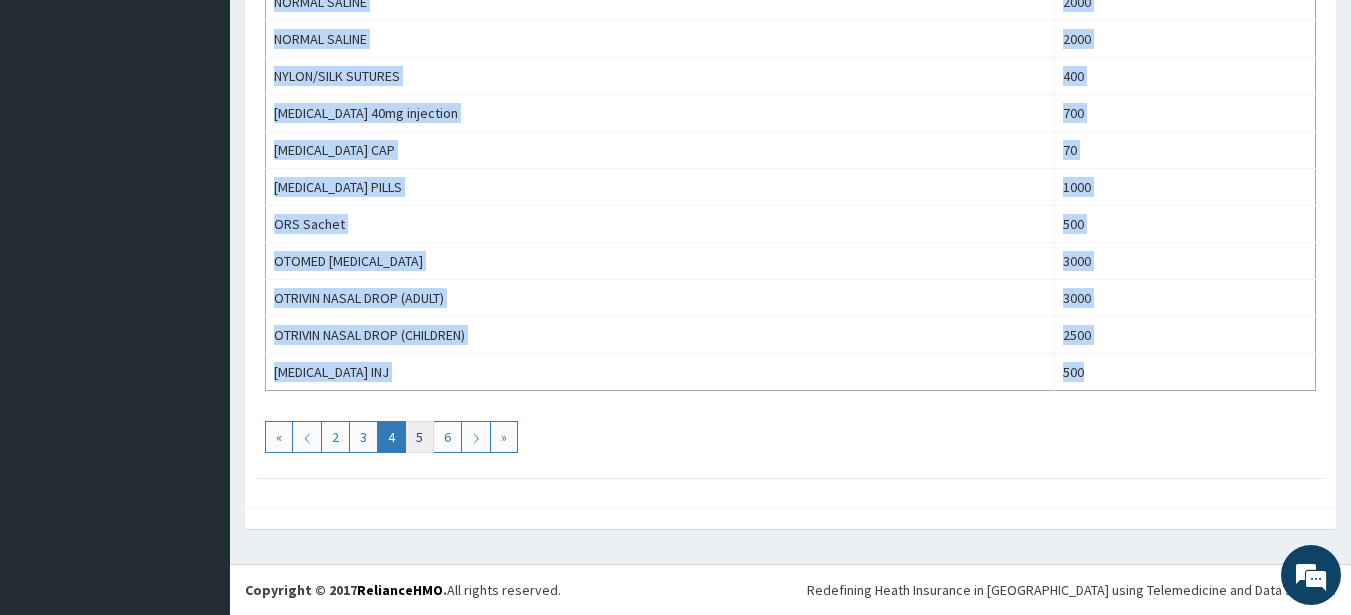 click on "5" at bounding box center (419, 437) 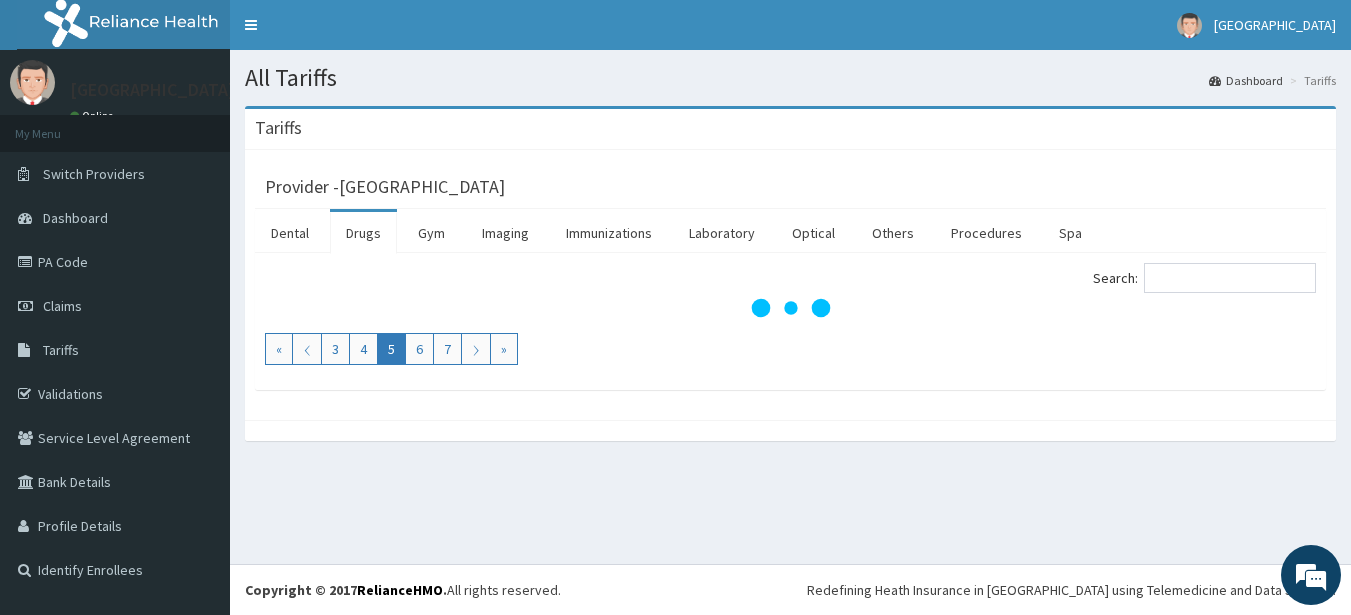 scroll, scrollTop: 0, scrollLeft: 0, axis: both 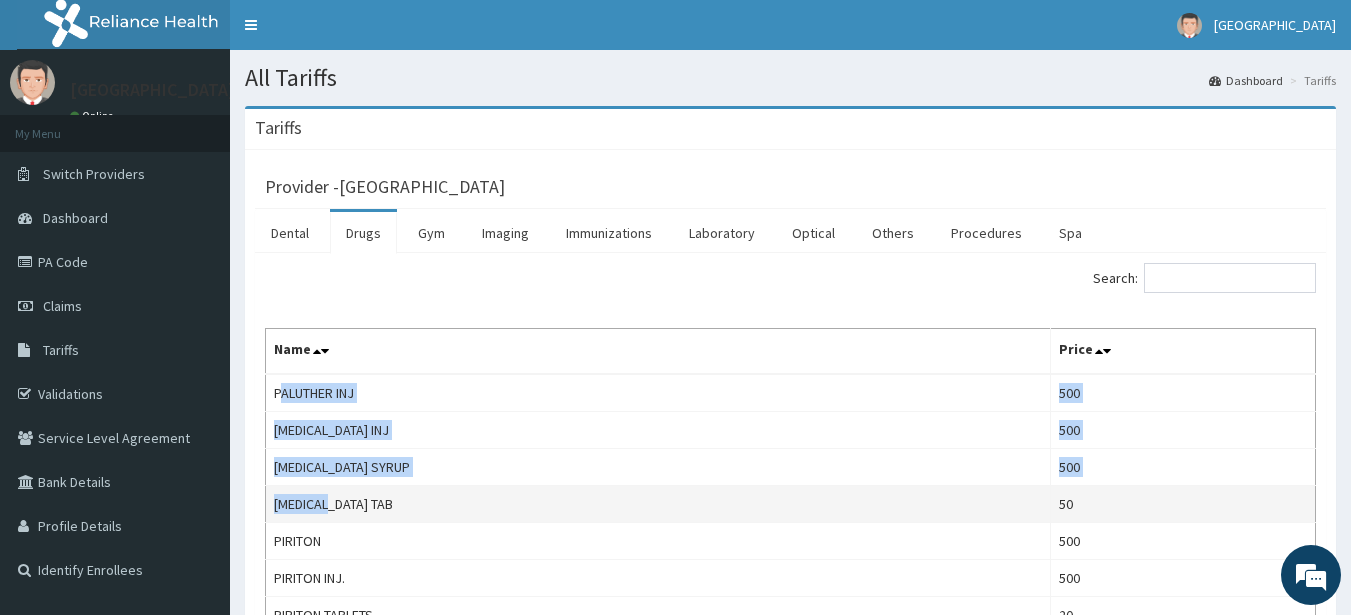 drag, startPoint x: 278, startPoint y: 395, endPoint x: 335, endPoint y: 489, distance: 109.9318 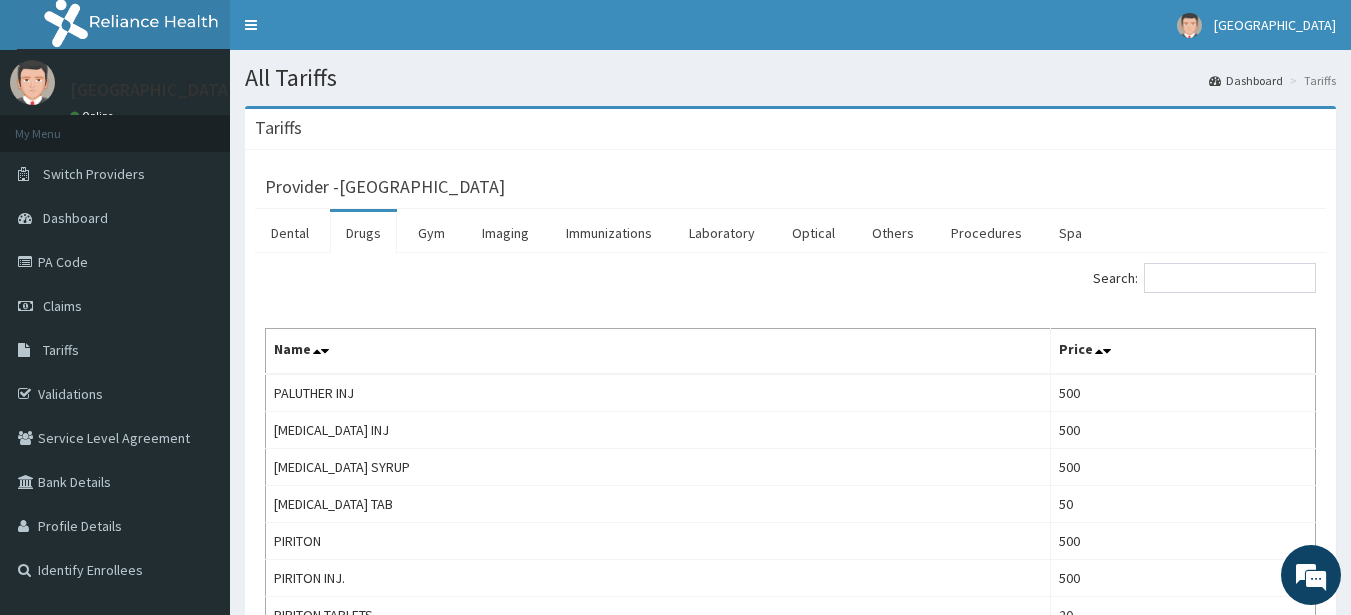 click on "Name" at bounding box center [658, 352] 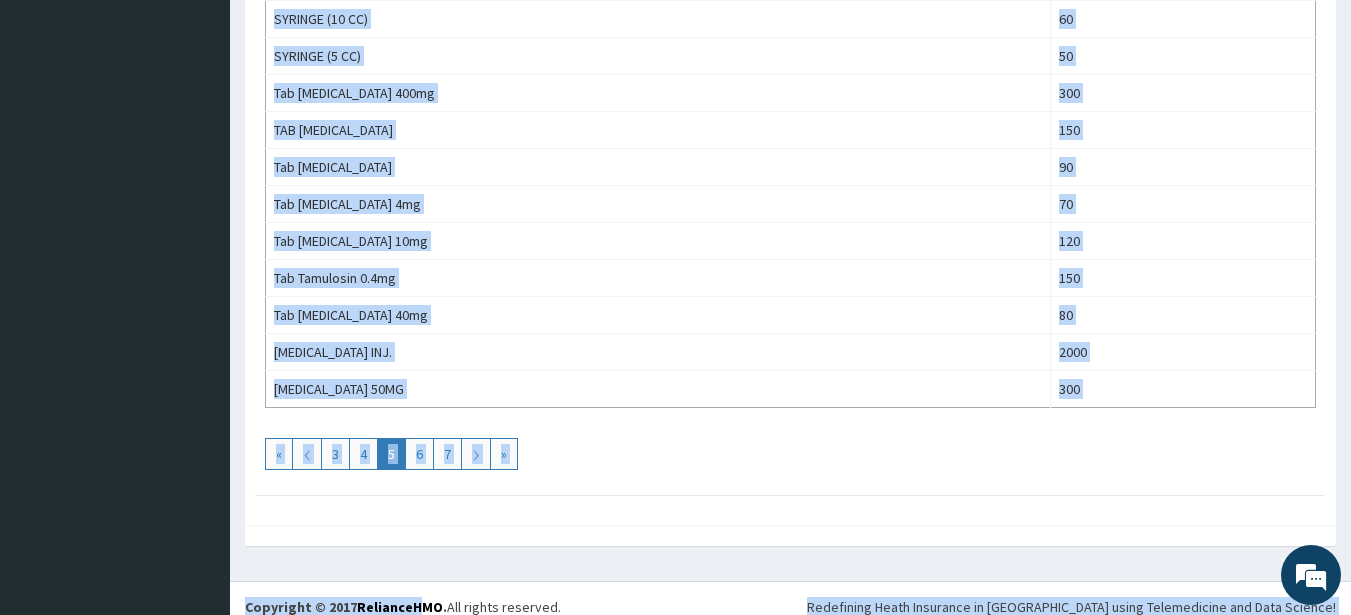scroll, scrollTop: 1834, scrollLeft: 0, axis: vertical 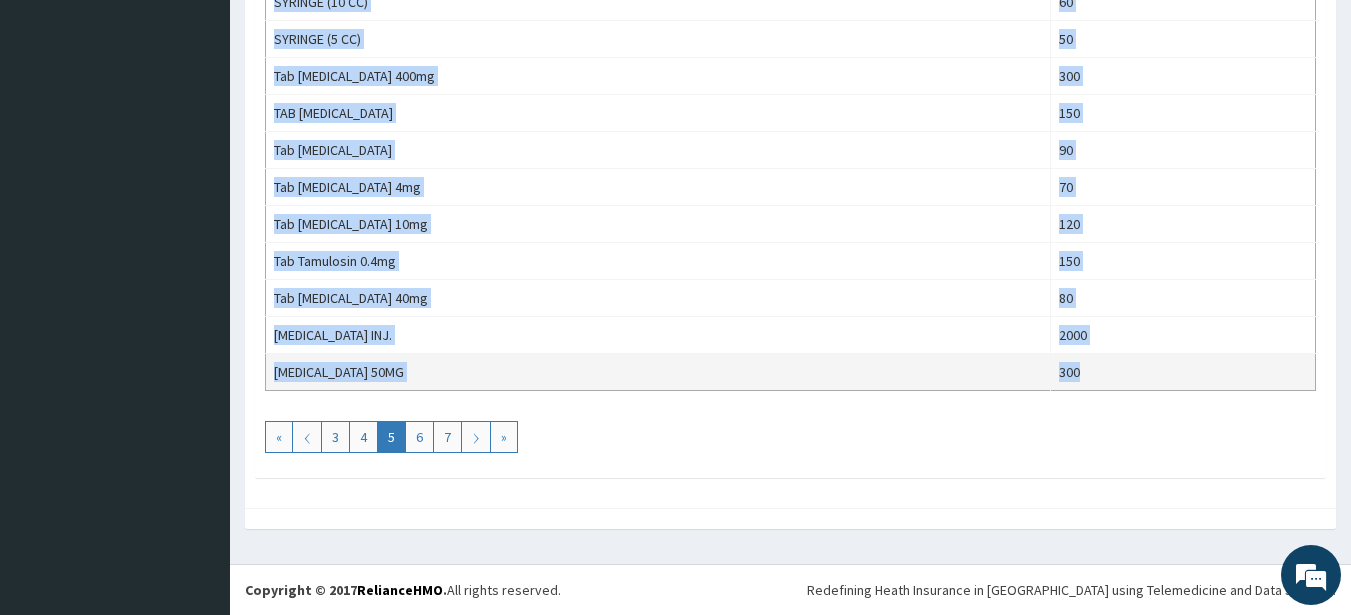 drag, startPoint x: 274, startPoint y: 393, endPoint x: 1051, endPoint y: 390, distance: 777.0058 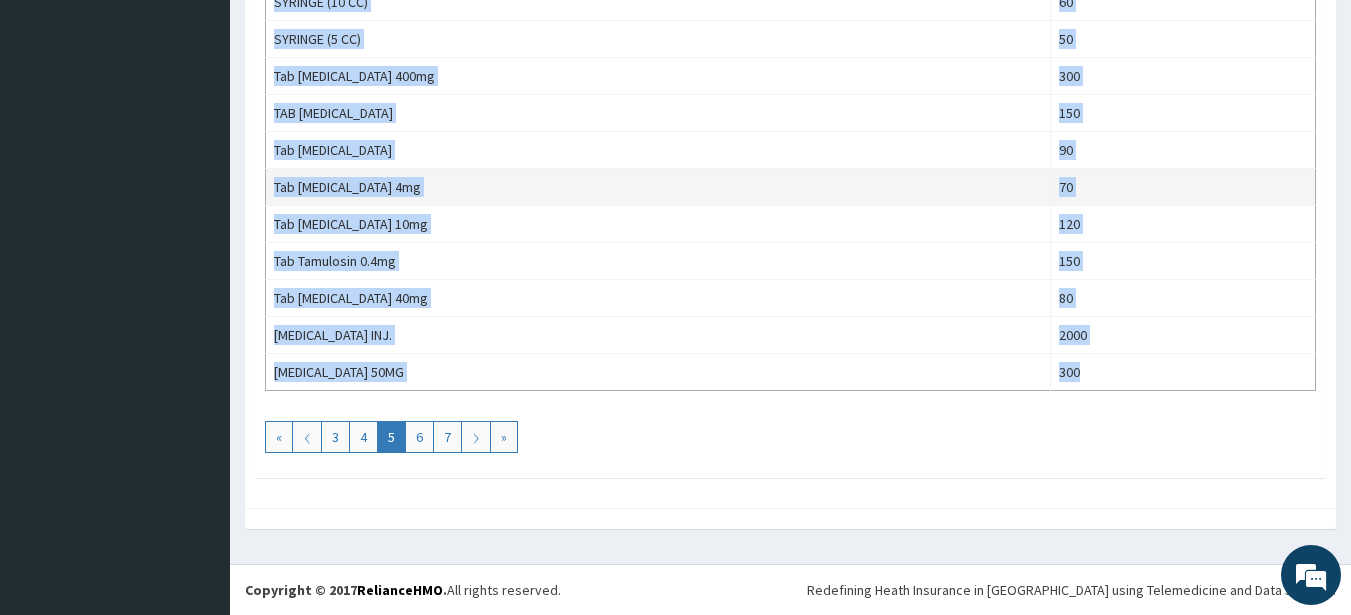 copy on "PALUTHER INJ 500 [MEDICAL_DATA] INJ 500 [MEDICAL_DATA] SYRUP 500 [MEDICAL_DATA] TAB 50 PIRITON 500 PIRITON INJ. 500 PIRITON TABLETS 20 PLASTER 3" & 4" 350 PLASTER OF [GEOGRAPHIC_DATA] 350 PLASTIBELL 500 [MEDICAL_DATA] TABLETS 30 [MEDICAL_DATA] ([MEDICAL_DATA]) Tab 200 [MEDICAL_DATA] 75mg 200 PRIMOLUT INJ. 8000 PROCAINE [MEDICAL_DATA] INJ 500 [MEDICAL_DATA] INJ. 500 [MEDICAL_DATA] SYRUP 1000 [MEDICAL_DATA] TAB 50 PROPANOLO TABLETS 50 [MEDICAL_DATA] INJ. 6000 PURIT LOTION 5000 Ringer's Lactate 1500 [MEDICAL_DATA] SYRUP 1000 SCALP VEIN 19G 150 SCALP VEIN 21G 150 SCALP VEIN 23G 150 SEPTRIN SYRUP 500 SEPTRIN TABLETS 50 [MEDICAL_DATA] TAB 250 SLOW-K TABLETS 300 SODIUM BICABONATE INJ. 8.4% 1000 SOFRATULLE 350 SOFT BAN 600 SPINAL NEEDLE 20G 300 [MEDICAL_DATA] 25MG 500 [MEDICAL_DATA] TAB 200 SURGICAL BLADE SIZE 22 OR 20 250 SURGICAL GLOVES SIZE 8,7,5 150 SYRINGE (1 CC) 40 SYRINGE (10 CC) 60 SYRINGE (5 CC) 50 Tab [MEDICAL_DATA] 400mg 300 TAB [MEDICAL_DATA] 150 Tab [MEDICAL_DATA] 90 Tab [MEDICAL_DATA] 4mg 70 Tab [MEDICAL_DATA] 10mg 120 Tab Tamulosin 0.4mg 150 Tab [MEDICAL_DATA] 40mg 80 [MEDICAL_DATA] INJ. 2000 TR..." 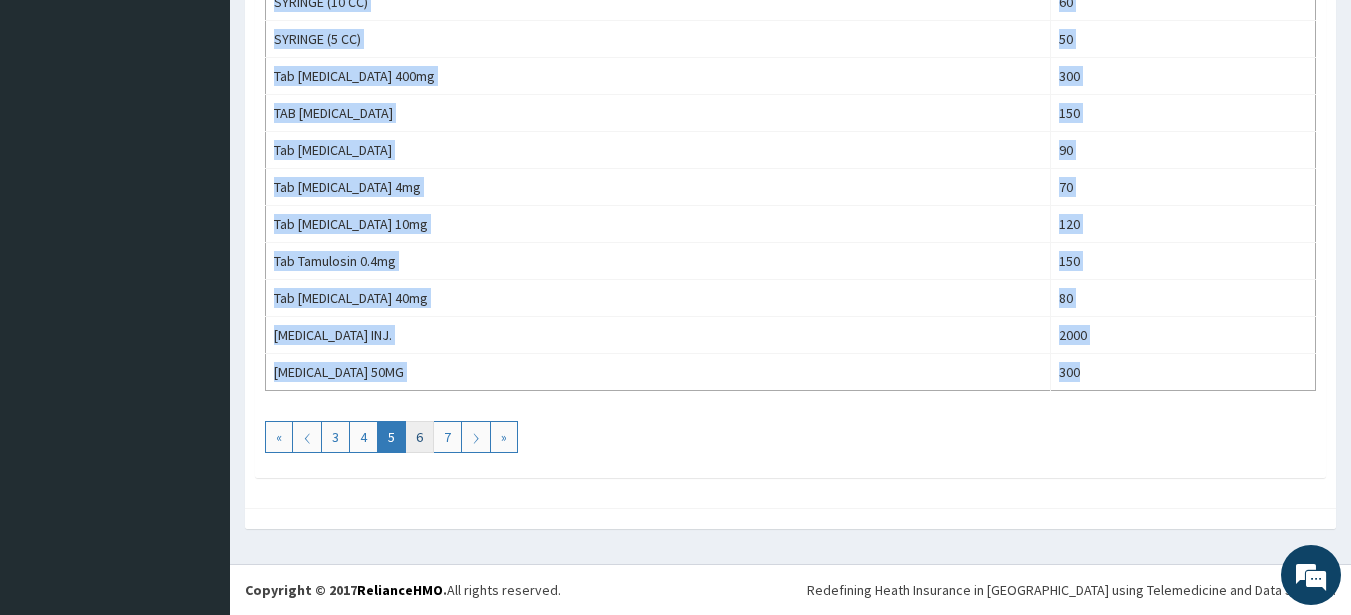 click on "6" at bounding box center (419, 437) 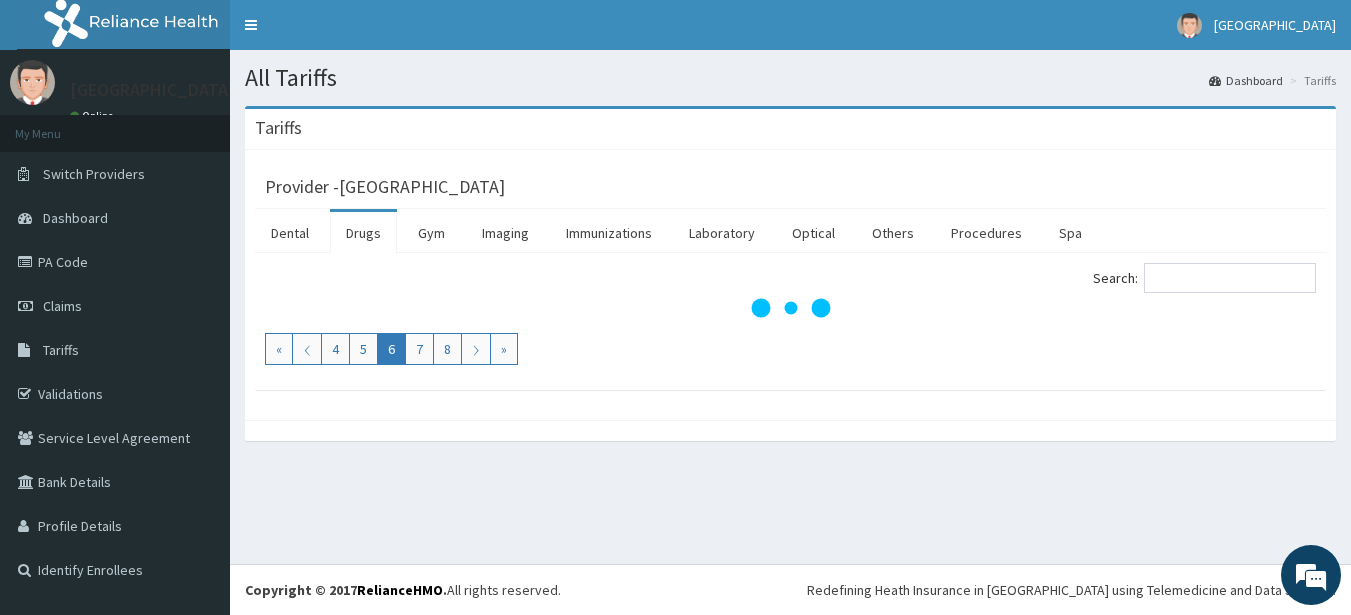 scroll, scrollTop: 0, scrollLeft: 0, axis: both 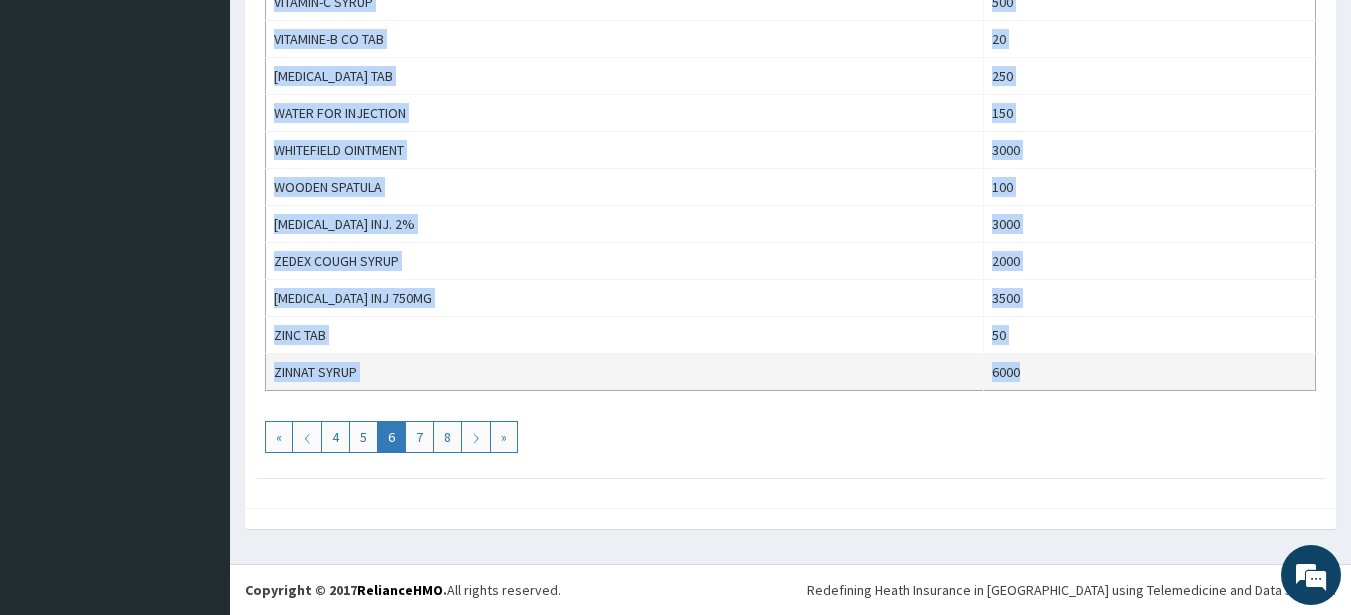 drag, startPoint x: 275, startPoint y: 391, endPoint x: 1047, endPoint y: 382, distance: 772.0524 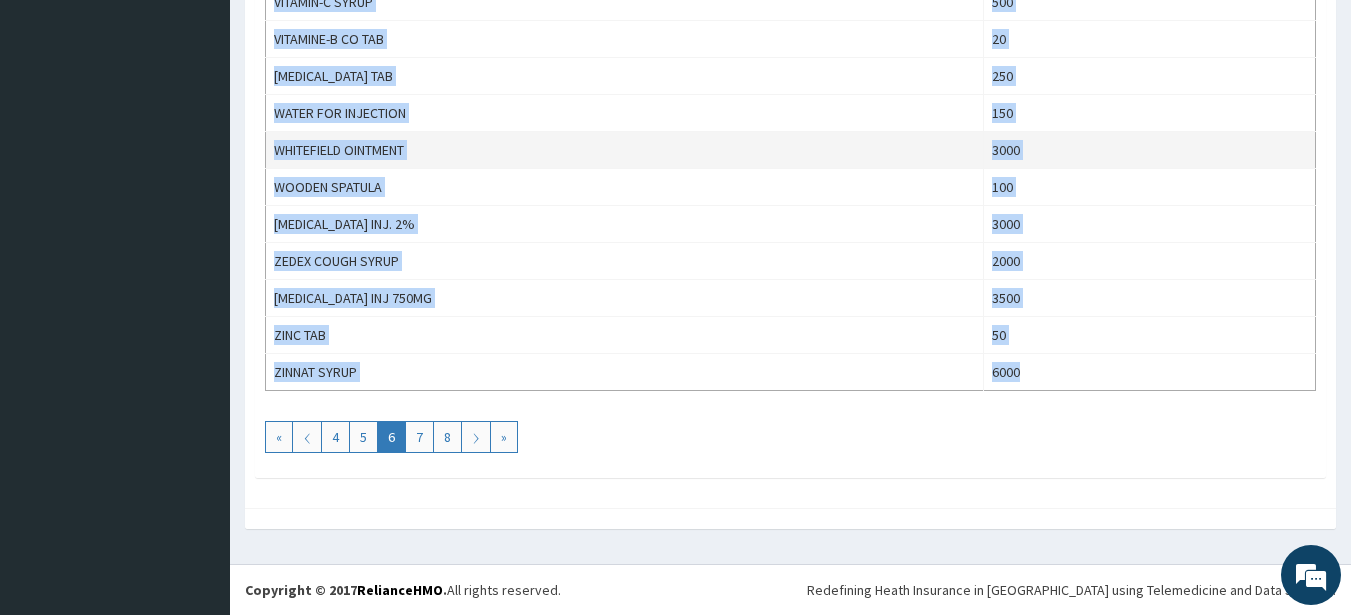 copy on "[MEDICAL_DATA] INJ. 1000 TRANEXAMIC INJECTION 5000 TRANEXAMIC TAB 500MG 500 TRYPTIZOL (25MG) TAB 150 URINE-BAG 300 VASOPRIN TAB 50 [MEDICAL_DATA] TABLETS 50 VITAMIN BCO INJ 500 VITAMIN C INJ 500 VITAMIN C TAB 20 [MEDICAL_DATA] injection 2000 VITAMIN-C SYRUP 500 VITAMINE-B CO TAB 20 [MEDICAL_DATA] TAB 250 WATER FOR INJECTION 150 WHITEFIELD OINTMENT 3000 WOODEN SPATULA 100 [MEDICAL_DATA] INJ. 2% 3000 ZEDEX COUGH SYRUP 2000 [MEDICAL_DATA] INJ 750MG 3500 ZINC TAB 50 ZINNAT SYRUP 6000" 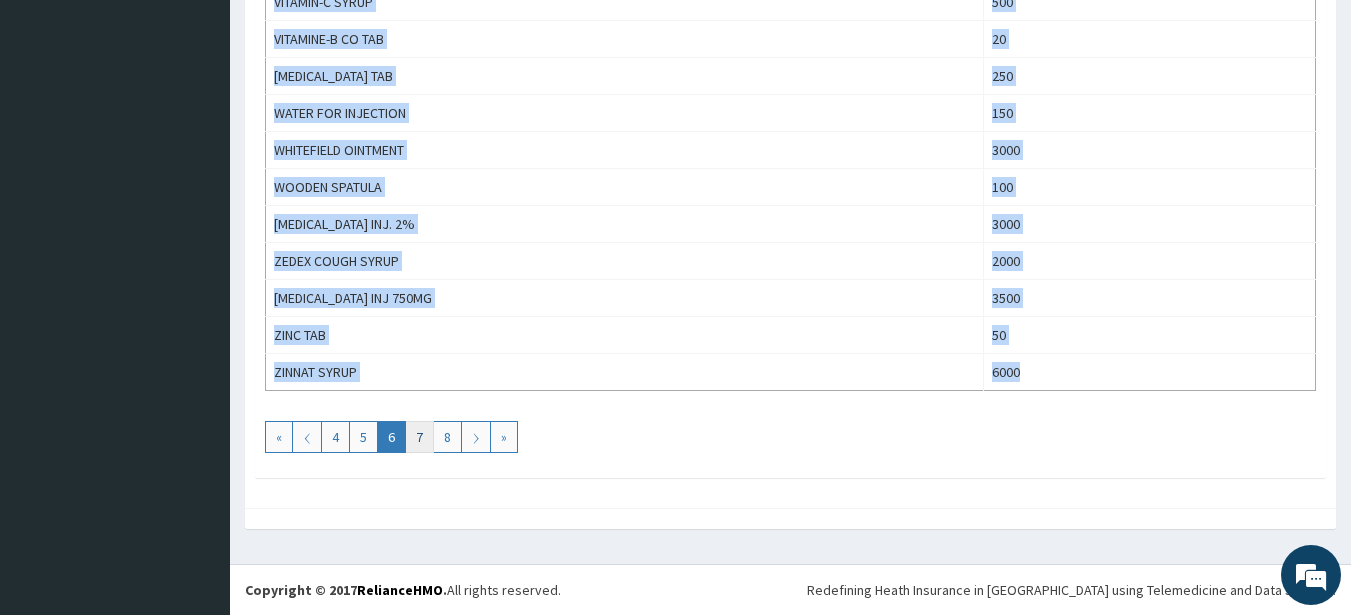 click on "7" at bounding box center [419, 437] 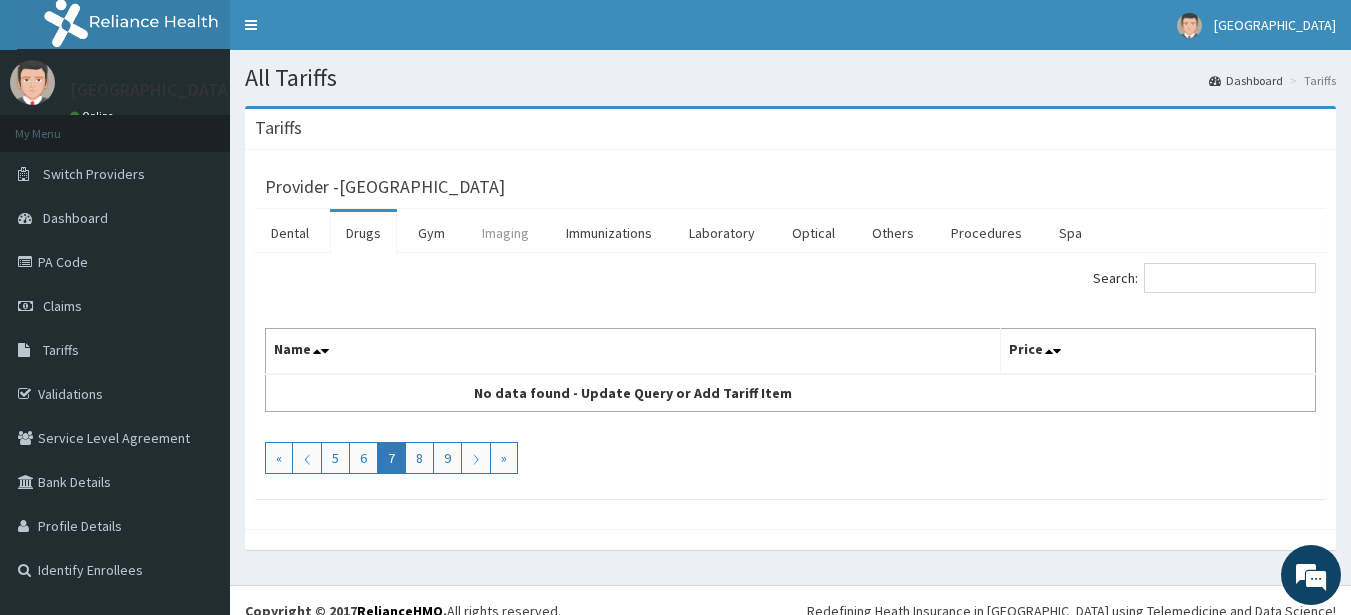 click on "Imaging" at bounding box center [505, 233] 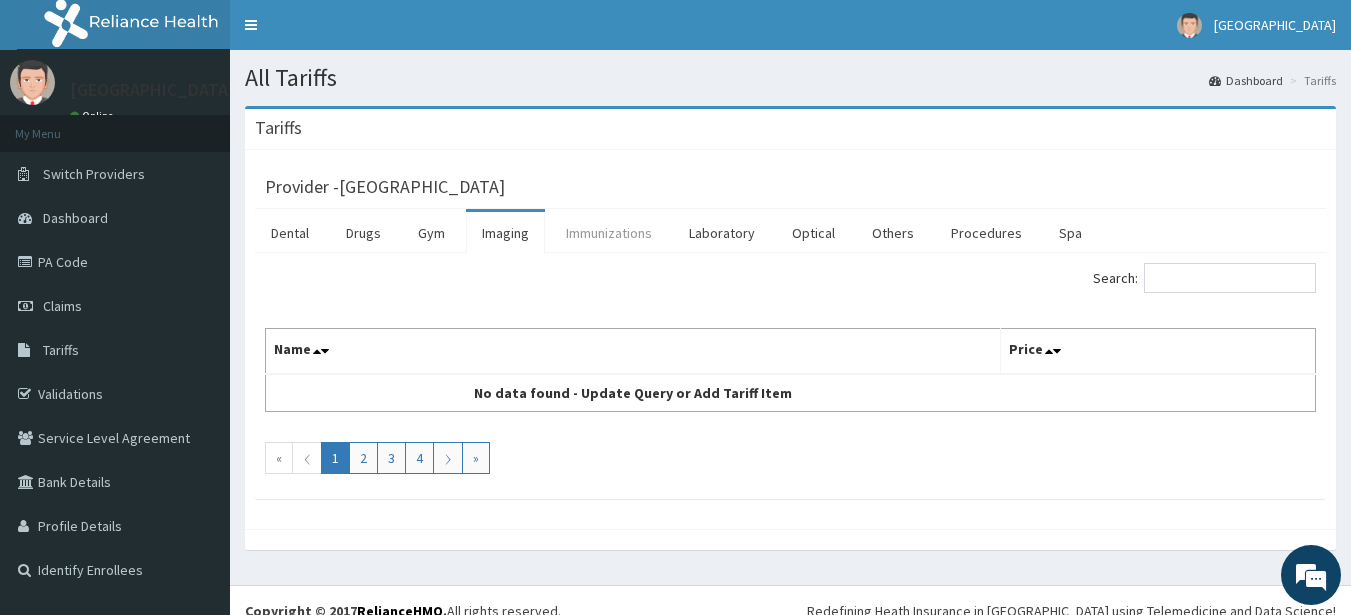 click on "Immunizations" at bounding box center (609, 233) 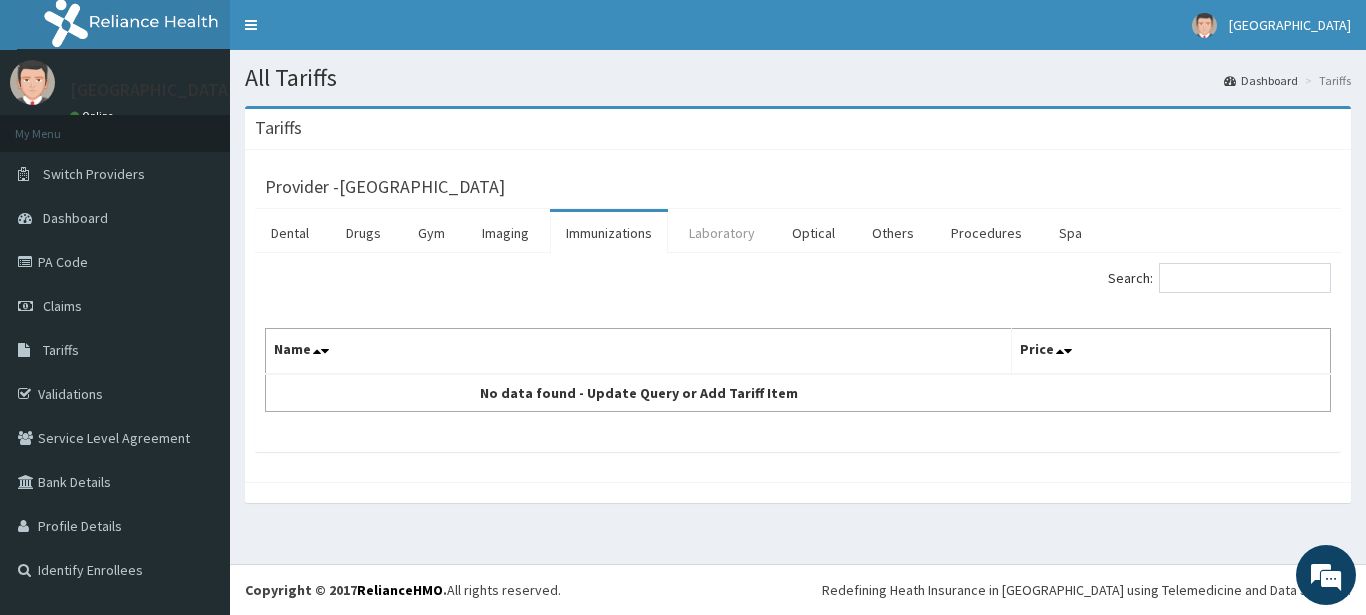 click on "Laboratory" at bounding box center [722, 233] 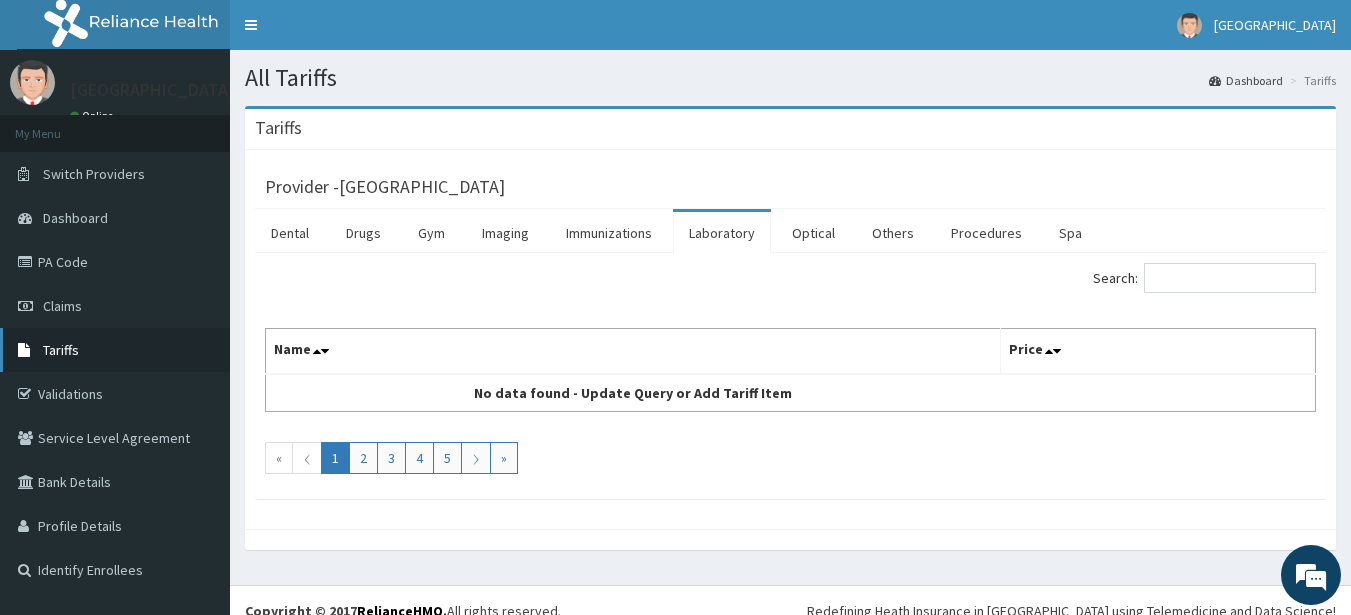 click on "Tariffs" at bounding box center [115, 350] 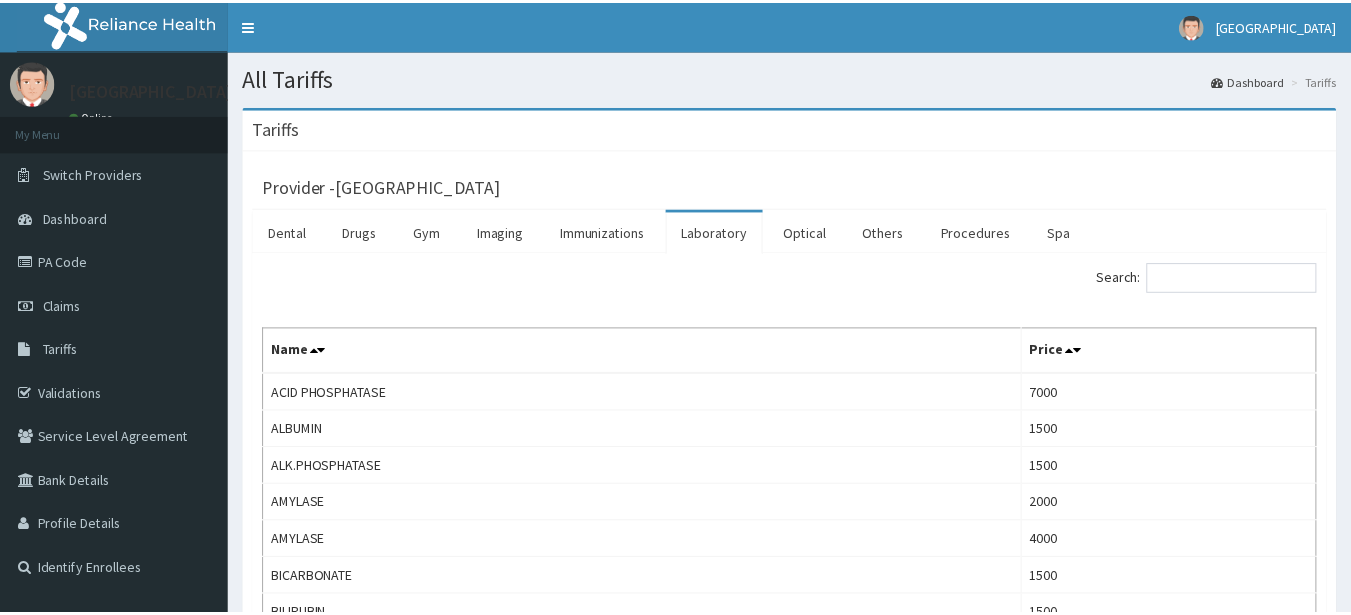 scroll, scrollTop: 0, scrollLeft: 0, axis: both 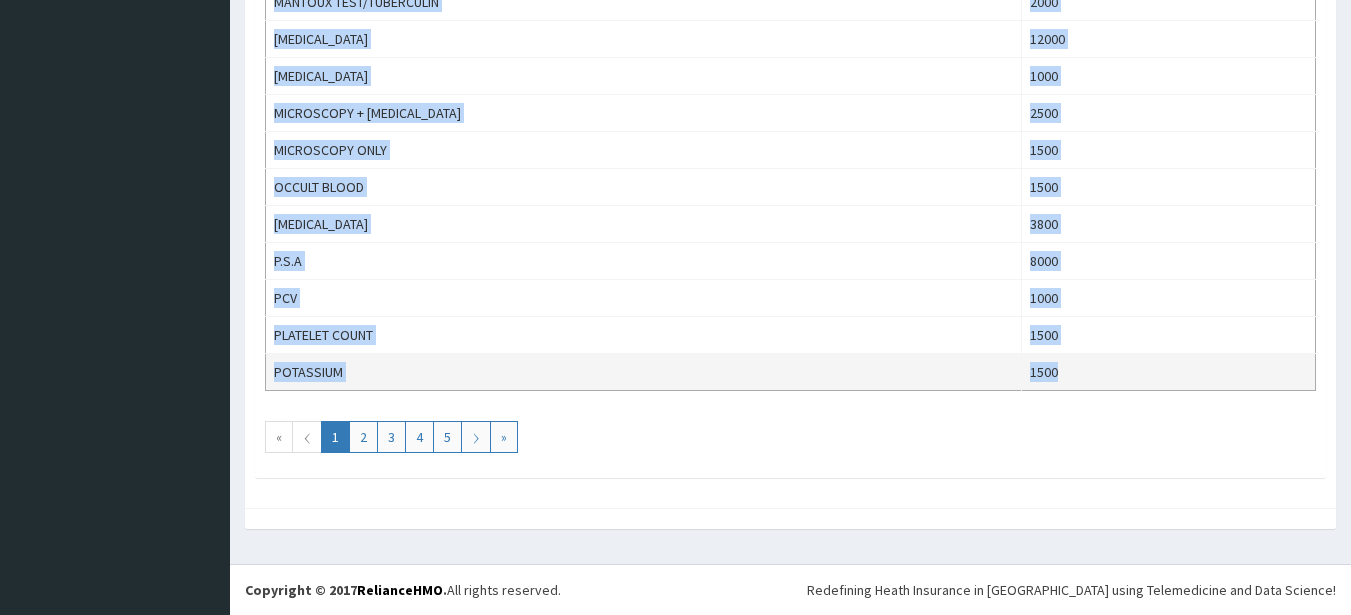 drag, startPoint x: 275, startPoint y: 392, endPoint x: 1137, endPoint y: 379, distance: 862.098 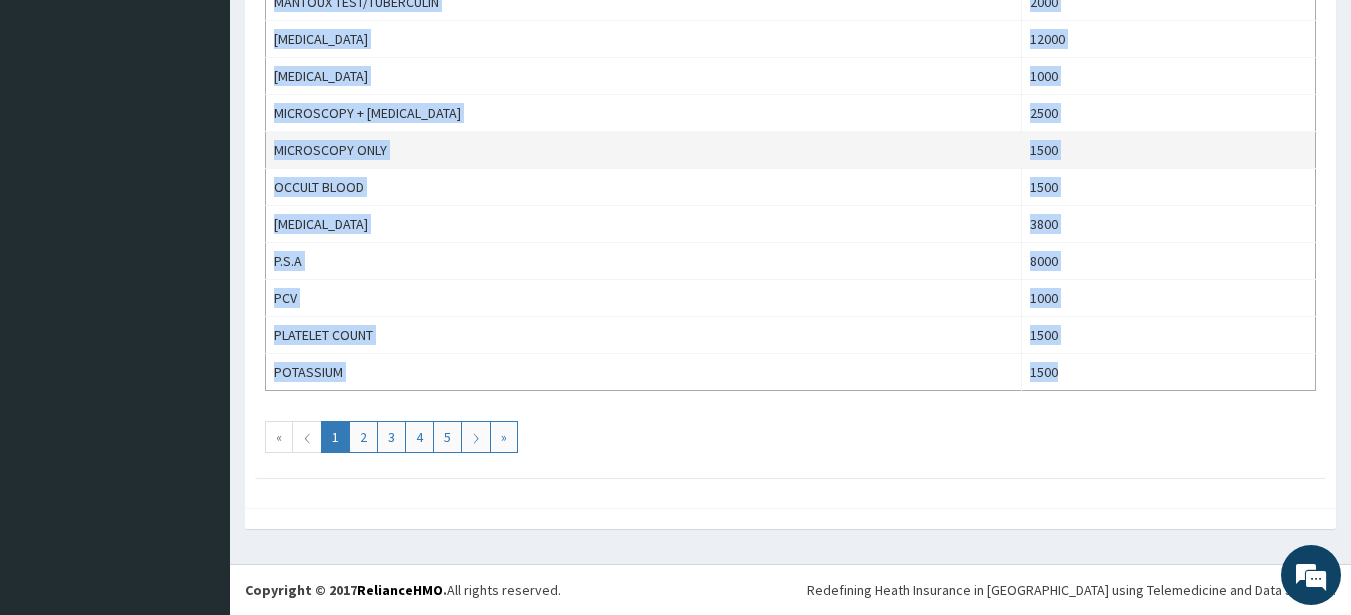 copy on "ACID PHOSPHATASE 7000 ALBUMIN 1500 ALK.PHOSPHATASE 1500 AMYLASE 2000 AMYLASE 4000 BICARBONATE 1500 BILIRUBIN 1500 BLOOD CULTURE 5000 BLOOD FILM PICTURE/M.P'S 1000 BLOOD GLUCOSE 1000 BLOOD GROUP 1500 CALCIUM 1500 CHLORIDE 1500 CHOLESTEROL 2000 CREATININE 1500 CSF PROTEIN/CHLORIDE/SUGAR 3500 ESR 2000 FSH 3000 FULL BLOOD COUNT 3000 FULL ELECTROLYTES 5000 GENOTYPE 1500 GLUCOSE TOLERANCE TEST 4500 GROUPING & X-MATCHING RH-VE 27000 GROUPING & X-MATCHINGS +VE 22000 H. pylori 4000 HAEMOGLOBIN 1000 HB1AC 6500 HDL 2000 HEPATITIS B 2000 HEPATITIS C 2000 HISTOPATHOLOGY/PAP SMEAR 18000 HVS FOR M/C/S 4000 HVS FOR MICROSCOPY 3500 INFERTILITY PROFILE 12000 LDL 2000 LH 3000 Lipid profile 9000 LIVER FUNCTION TESTS 10000 MALARIA PARASITE 1000 MANTOUX TEST/TUBERCULIN 2000 MENSTRUAL DISORDER 12000 MICROFILARIA 1000 MICROSCOPY + URINALYSIS 2500 MICROSCOPY ONLY 1500 OCCULT BLOOD 1500 OESTRADIOL 3800 P.S.A 8000 PCV 1000 PLATELET COUNT 1500 POTASSIUM 1500" 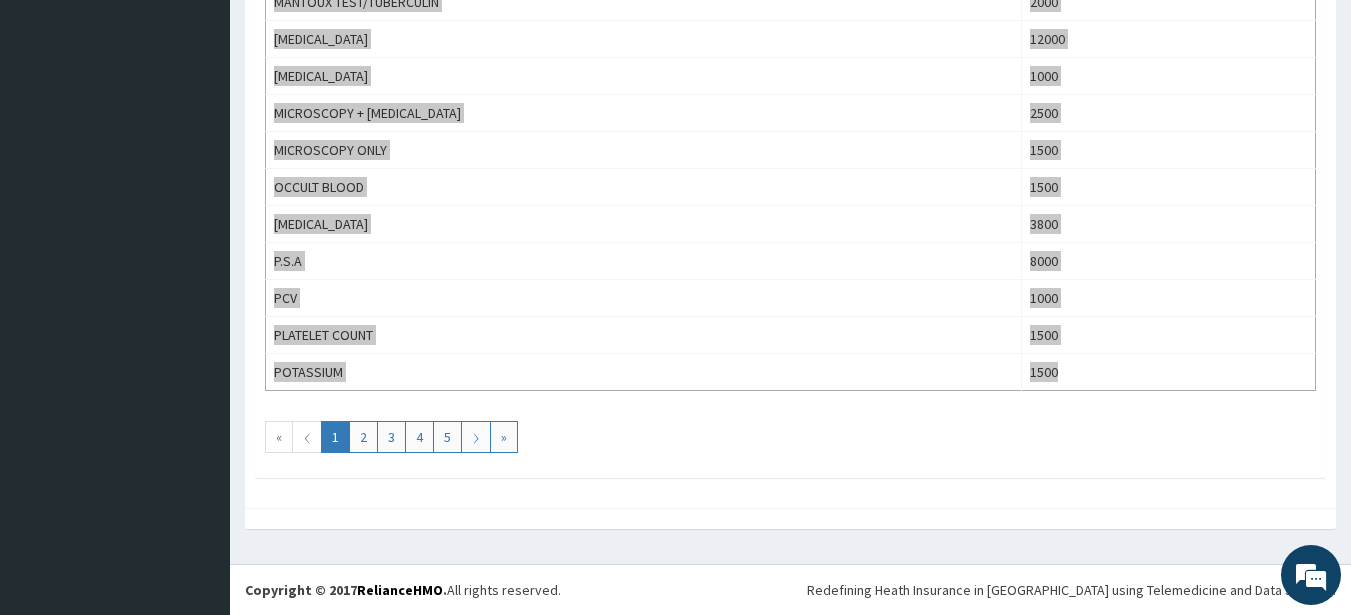 scroll, scrollTop: 0, scrollLeft: 0, axis: both 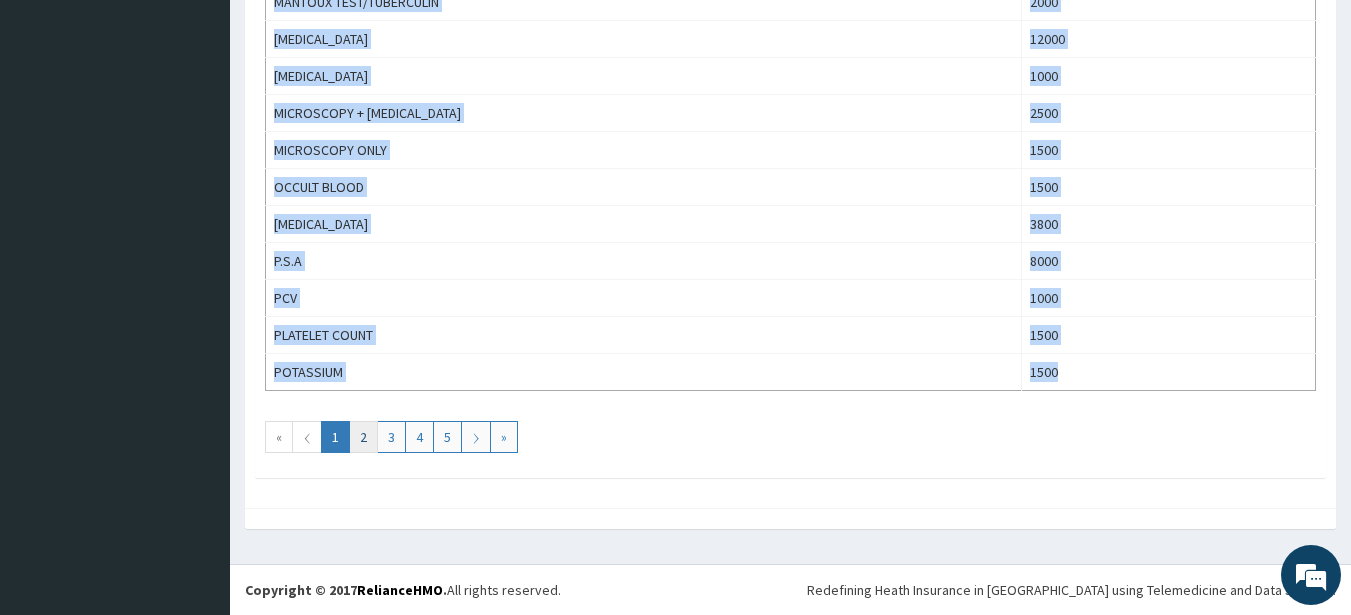 click on "2" at bounding box center (363, 437) 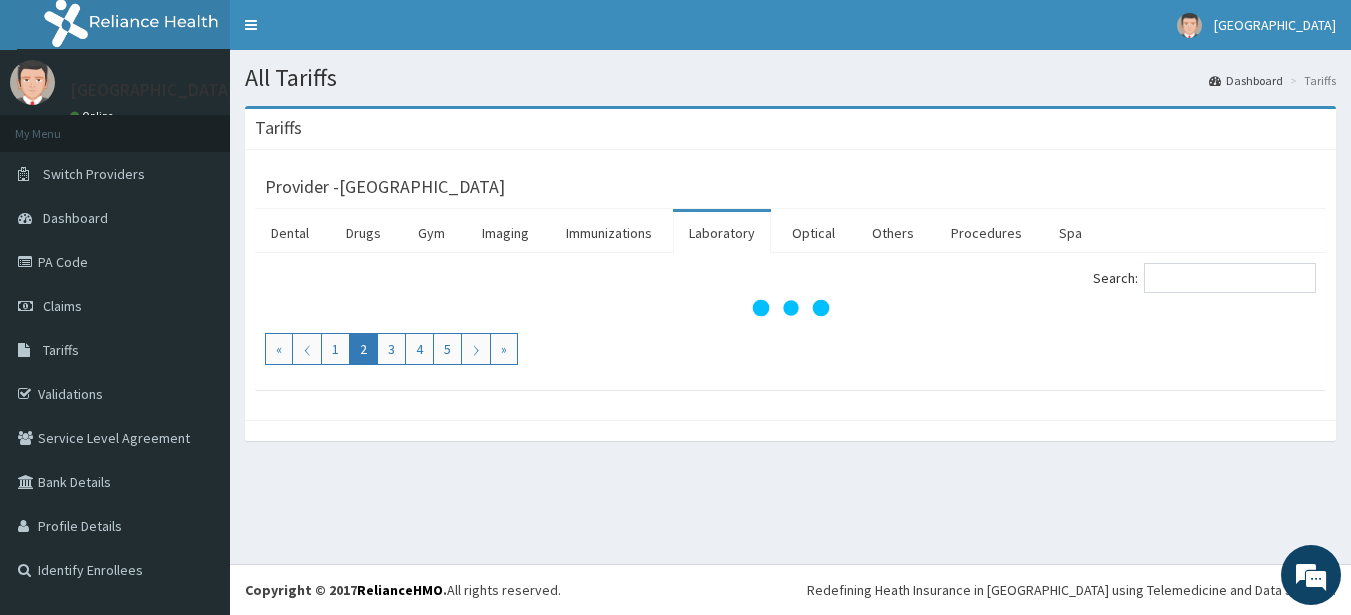 scroll, scrollTop: 0, scrollLeft: 0, axis: both 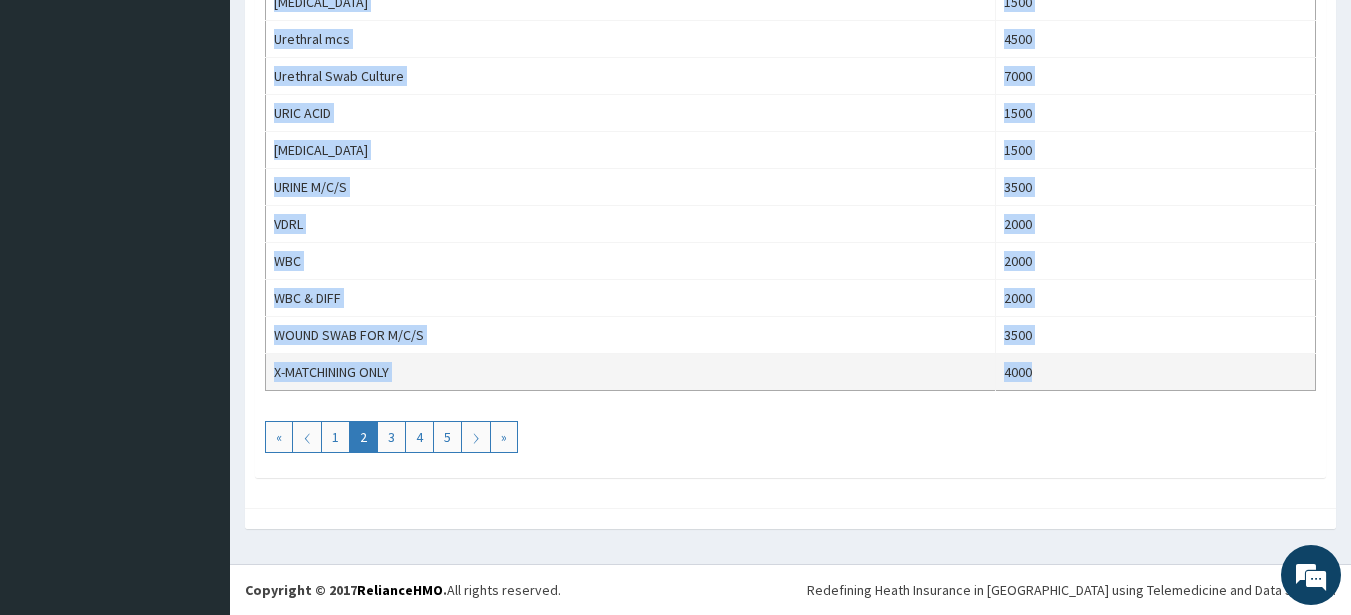 drag, startPoint x: 274, startPoint y: 393, endPoint x: 1050, endPoint y: 372, distance: 776.2841 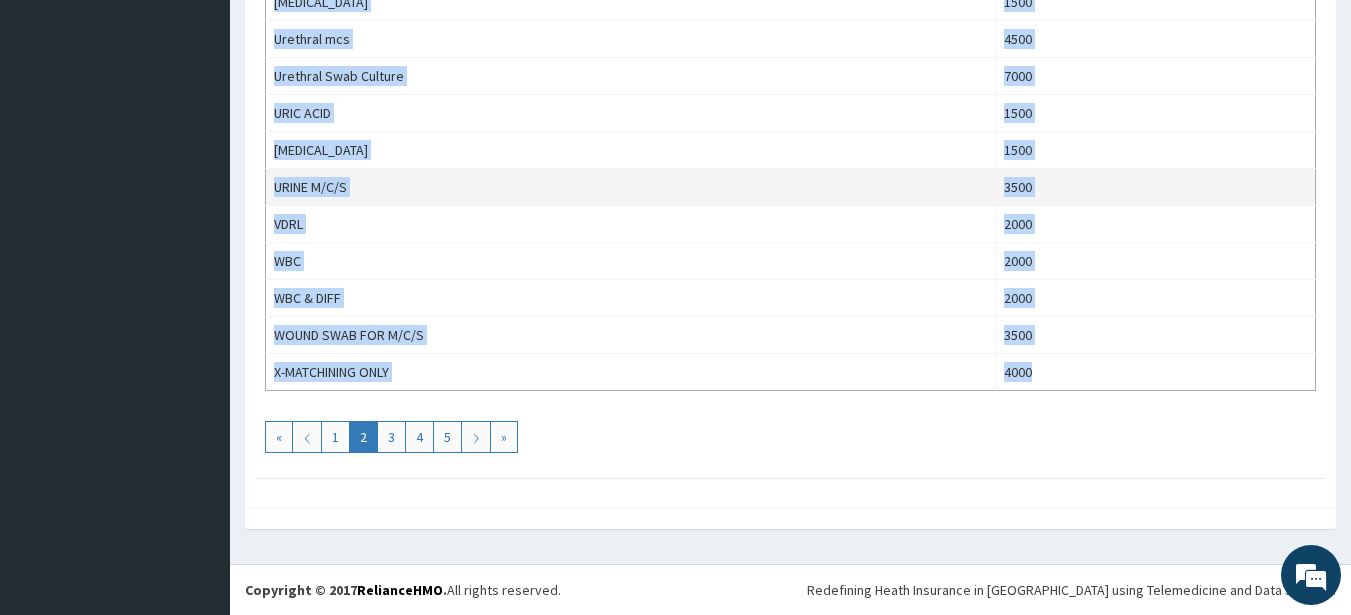 copy on "PREG TEST BLOOD 1000 PREGNANCY TEST URINE 1000 PROGESTERONE 3000 PROLACTIN 3000 PROTHROMBIN TIME 4000 RETROVIRAL TEST 2000 SEMEN ANALYSIS + M/C/S 4500 SEMEN ANALYSIS ONLY  3000 SGOT 1500 SGPT 1500 SKIN SNIP 1500 SODIUM 1500 SPUTUM FOR AFB X 1 2000 STOOL M/C/S 3500 STOOL MICROSCOPY 2500 T3 3800 T4 3800 TESTOSTERONE 3000 THYROID FUNCTION TEST 8000 TOTAL PROTEIN 1500 TRIGLYCERIDE 2000 TSH 3800 TSH 3800 UREA 1500 Urethral mcs 4500 Urethral Swab Culture  7000 URIC ACID 1500 URINALYSIS 1500 URINE M/C/S 3500 VDRL 2000 WBC 2000 WBC & DIFF 2000 WOUND SWAB FOR M/C/S 3500 X-MATCHINING ONLY 4000" 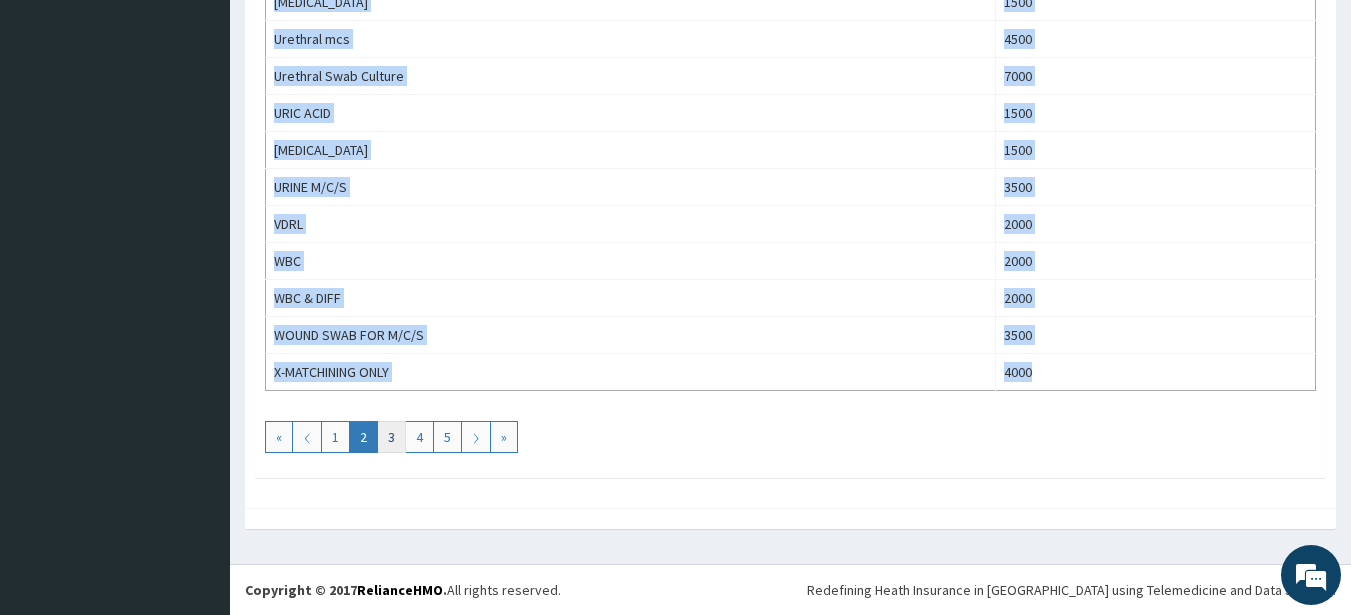 click on "3" at bounding box center (391, 437) 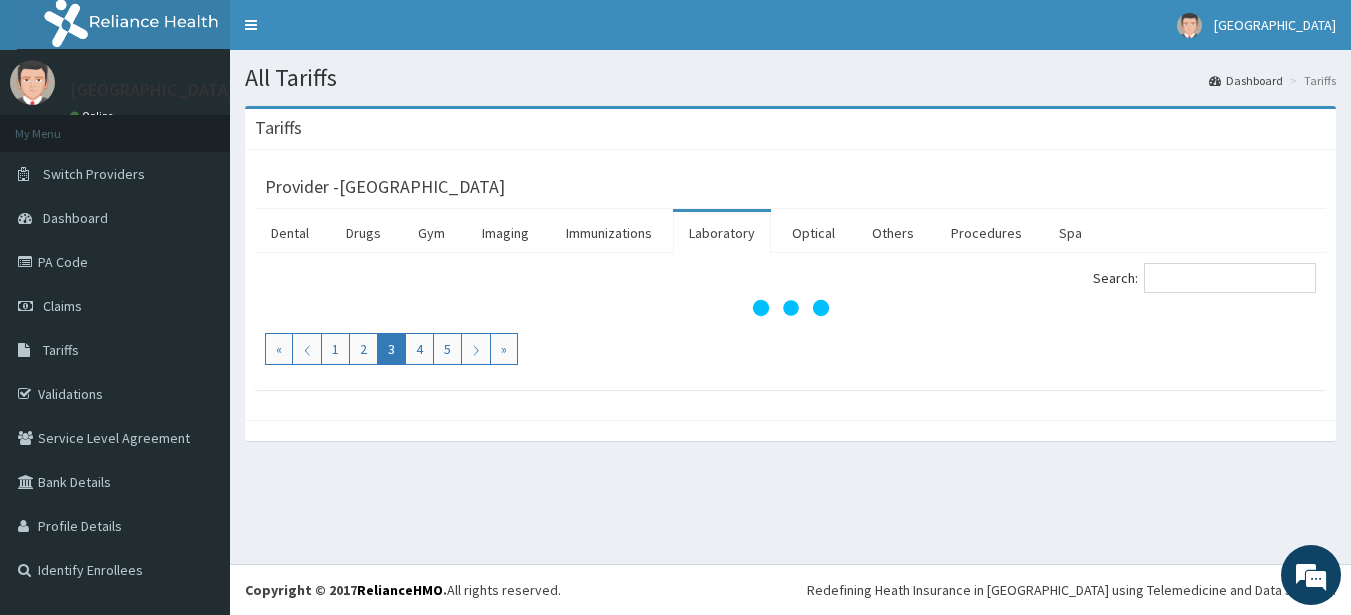 scroll, scrollTop: 0, scrollLeft: 0, axis: both 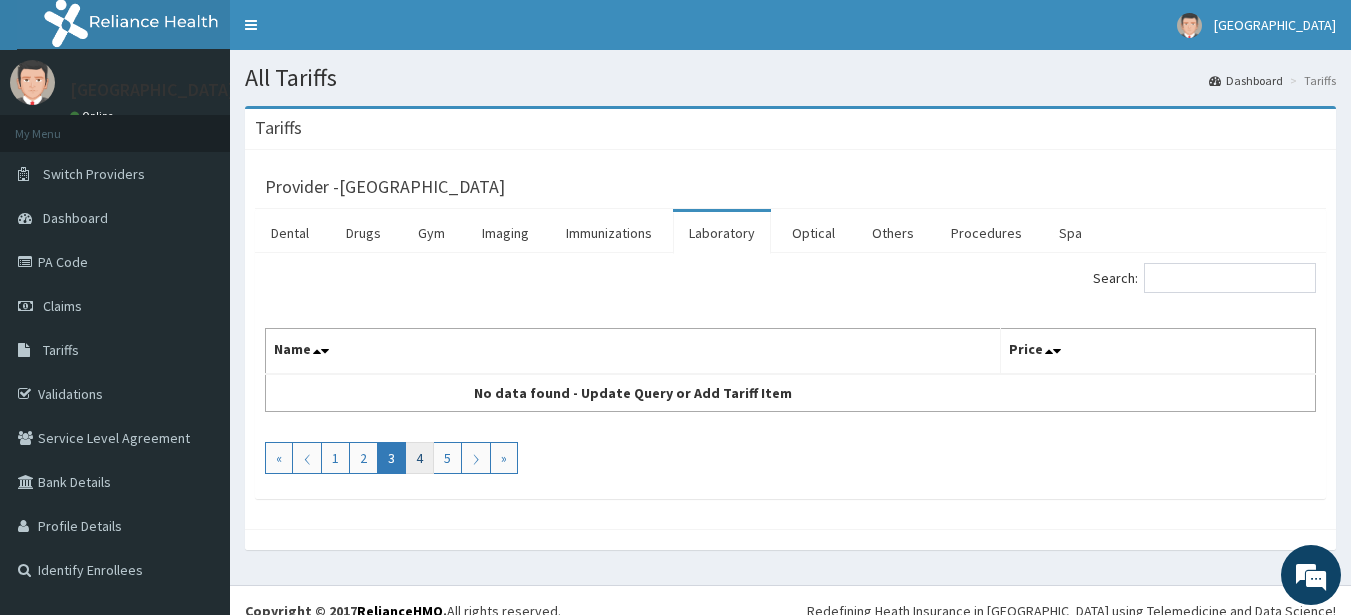 click on "4" at bounding box center [419, 458] 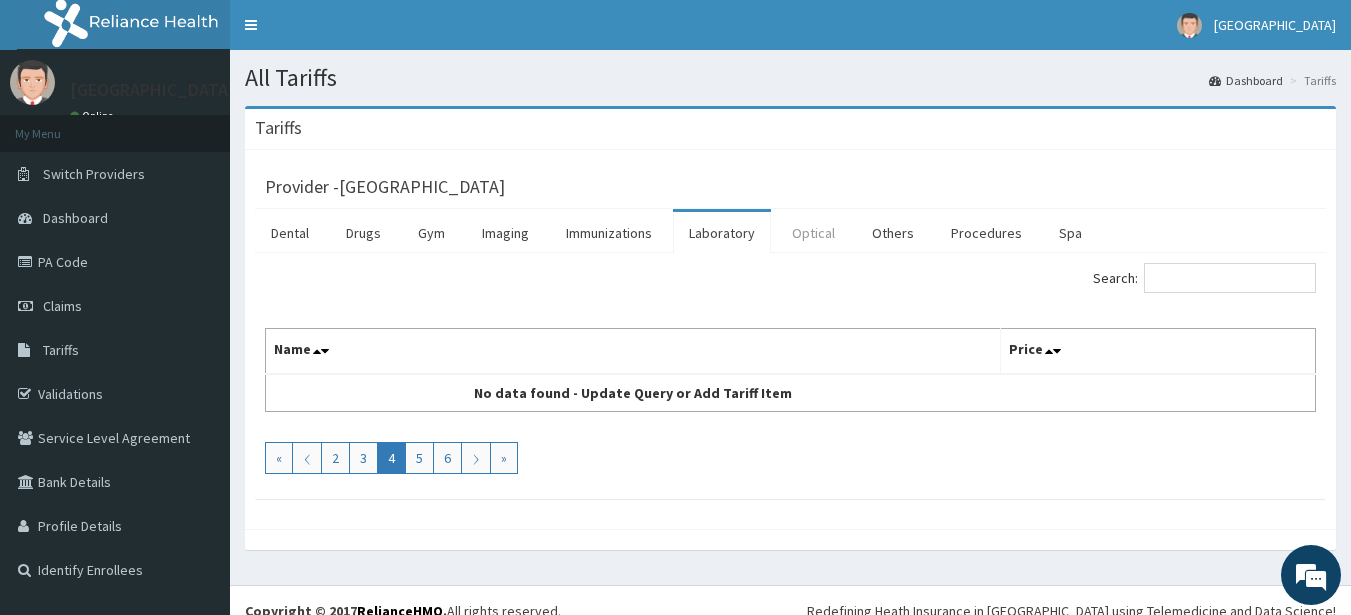 click on "Optical" at bounding box center [813, 233] 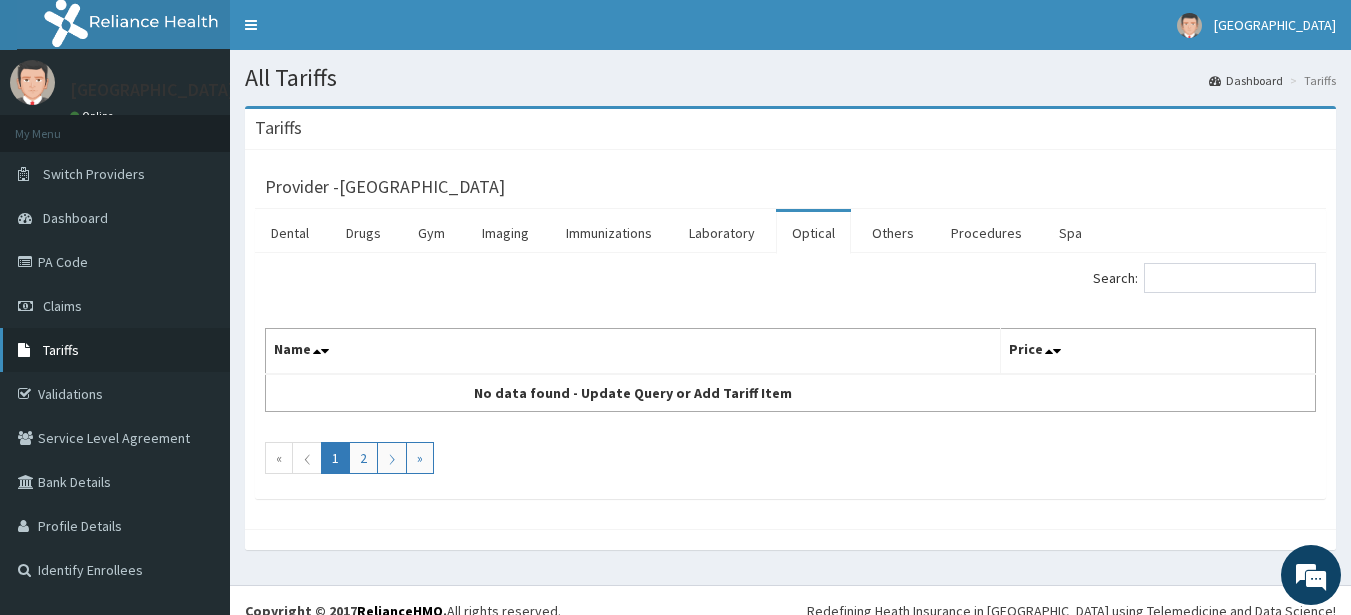 click on "Tariffs" at bounding box center (61, 350) 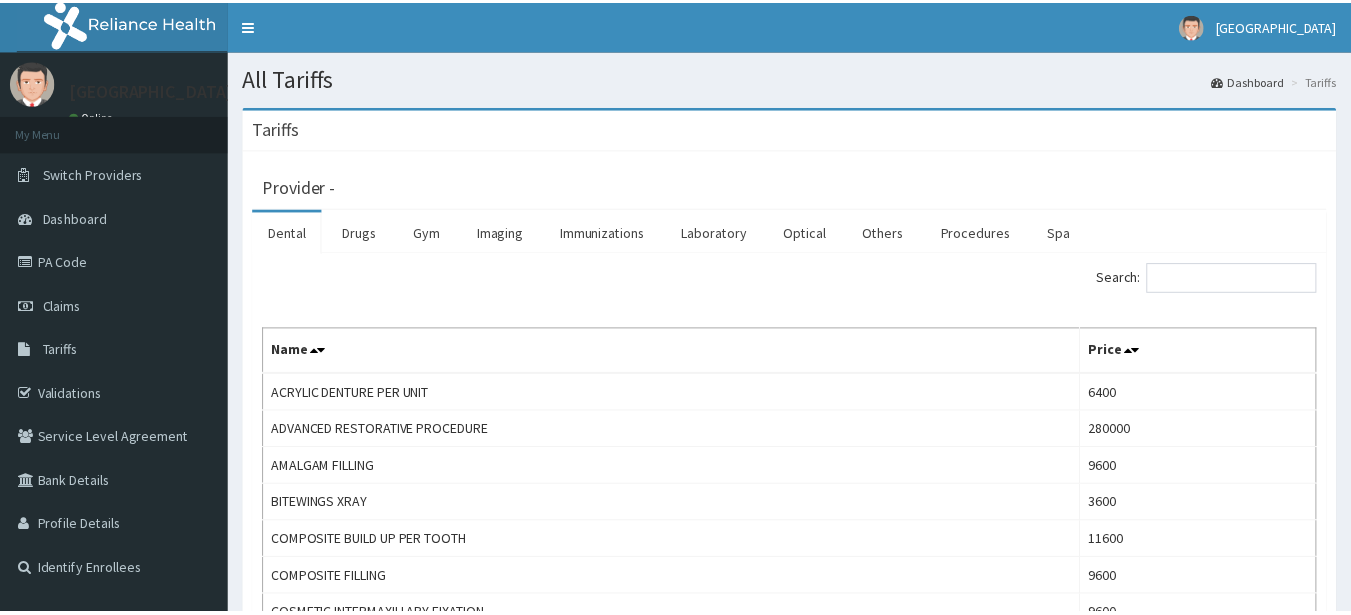 scroll, scrollTop: 0, scrollLeft: 0, axis: both 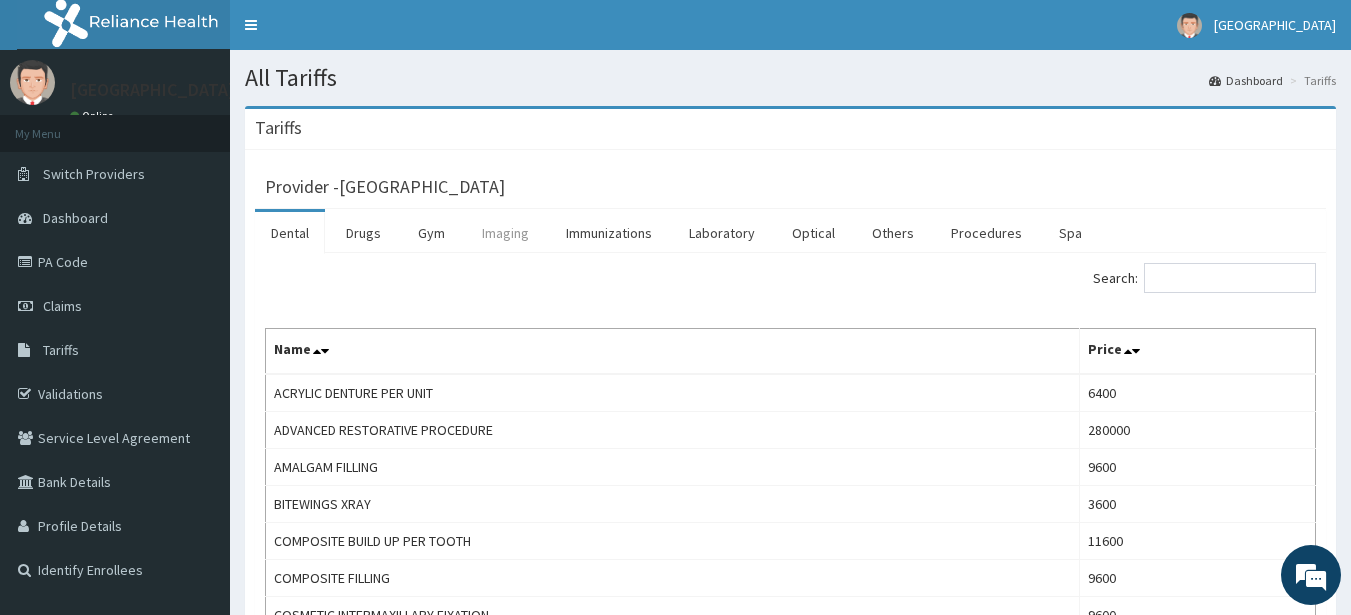 click on "Imaging" at bounding box center (505, 233) 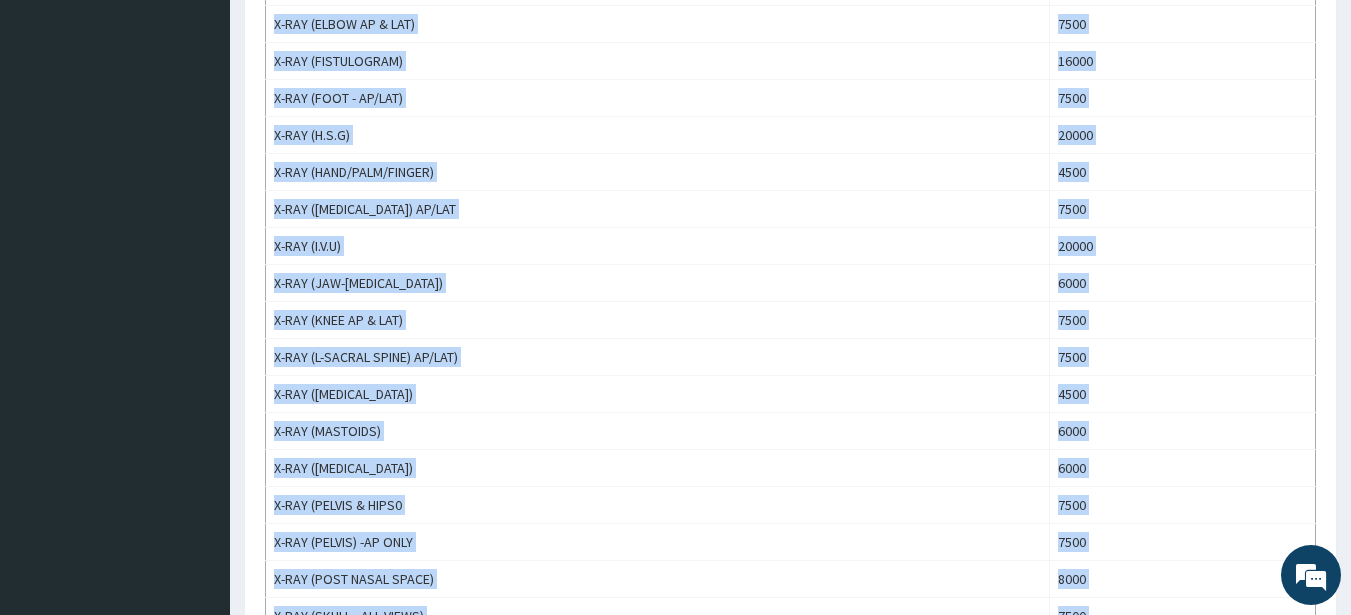 scroll, scrollTop: 1834, scrollLeft: 0, axis: vertical 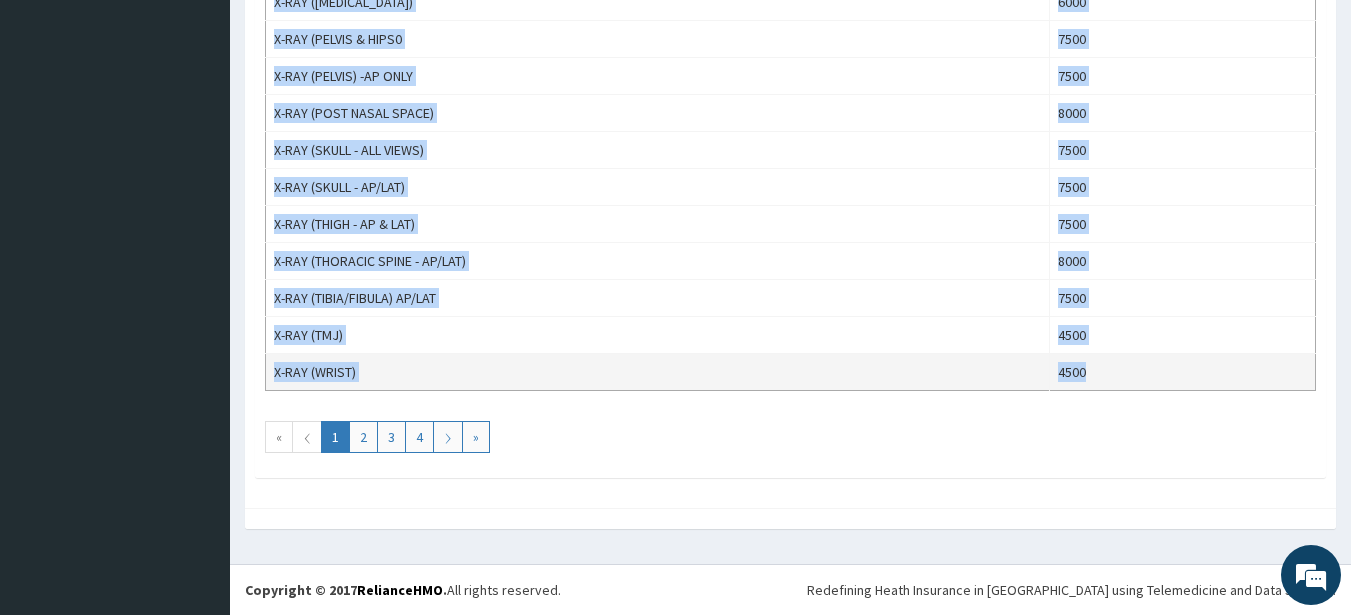 drag, startPoint x: 275, startPoint y: 395, endPoint x: 1142, endPoint y: 385, distance: 867.0577 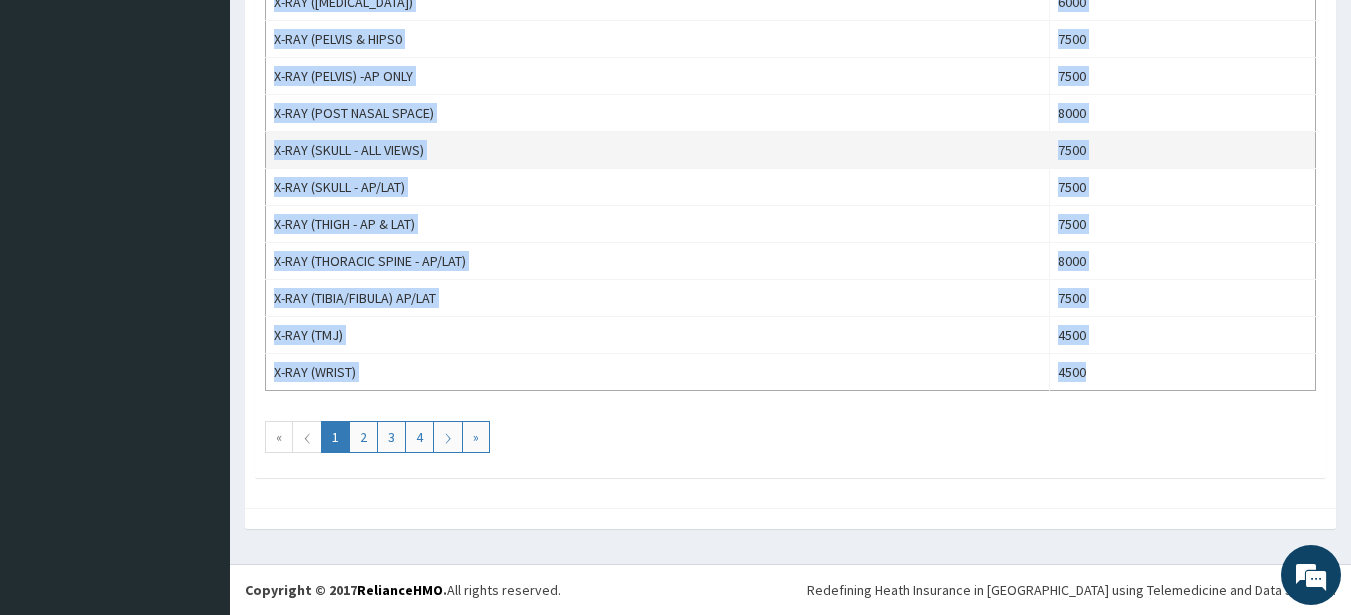 copy on "ABDOMINO-PELVIC 7500 BREAST SCAN BOTH 10000 DOPPLER SCAN PER LIMB 28000 ECHOCARDIOGRAM 36000 MAMOGRAM 12000 MYELOGRAM 17600 ORAL CHOLECYSTOGRAM 24000 PELVIC 3000 PROSTATE 8000 RETROGRADE CYSTO URETHROGRAM 12000 SCROTAL 8000 THYROID SCAN 10000 ULSTRASOUND - GENERAL ABDOMINAL 5000 ULTRASOUND - OBSTETRICS 3000 VENOGRAM 17600 X-RAY (ABDOMEN - ERECT/SUPINE) 6000 X-RAY (ABDOMEN - PLAIN) 6000 X-RAY (ANKLE) 6000 X-RAY (BAR. MEAL & FOLLOW THR) 28000 X-RAY (BARIUM ENEMA) 28000 X-RAY (BARIUM SWALLOW) 16000 X-RAY (CERVICAL SPINE - AP/LAT) 7000 X-RAY (CHEST - AP ONLY) 3500 X-RAY (CHEST - AP/LAT) 7000 X-RAY (CLAVICLE / SHOULDER) 5000 X-RAY (CONTRAST ENEMA) 28000 X-RAY (CYSTOURETHROGRAM) 30000 X-RAY (ELBOW AP & LAT) 7500 X-RAY (FISTULOGRAM) 16000 X-RAY (FOOT - AP/LAT) 7500 X-RAY (H.S.G) 20000 X-RAY (HAND/PALM/FINGER) 4500 X-RAY (HUMERUS) AP/LAT 7500 X-RAY (I.V.U) 20000 X-RAY (JAW-OBLIQUE) 6000 X-RAY (KNEE AP & LAT) 7500 X-RAY (L-SACRAL SPINE) AP/LAT) 7500 X-RAY (MANDIBLE) 4500 X-RAY (MASTOIDS) 6000 X-RAY (PARANASAL SINUS..." 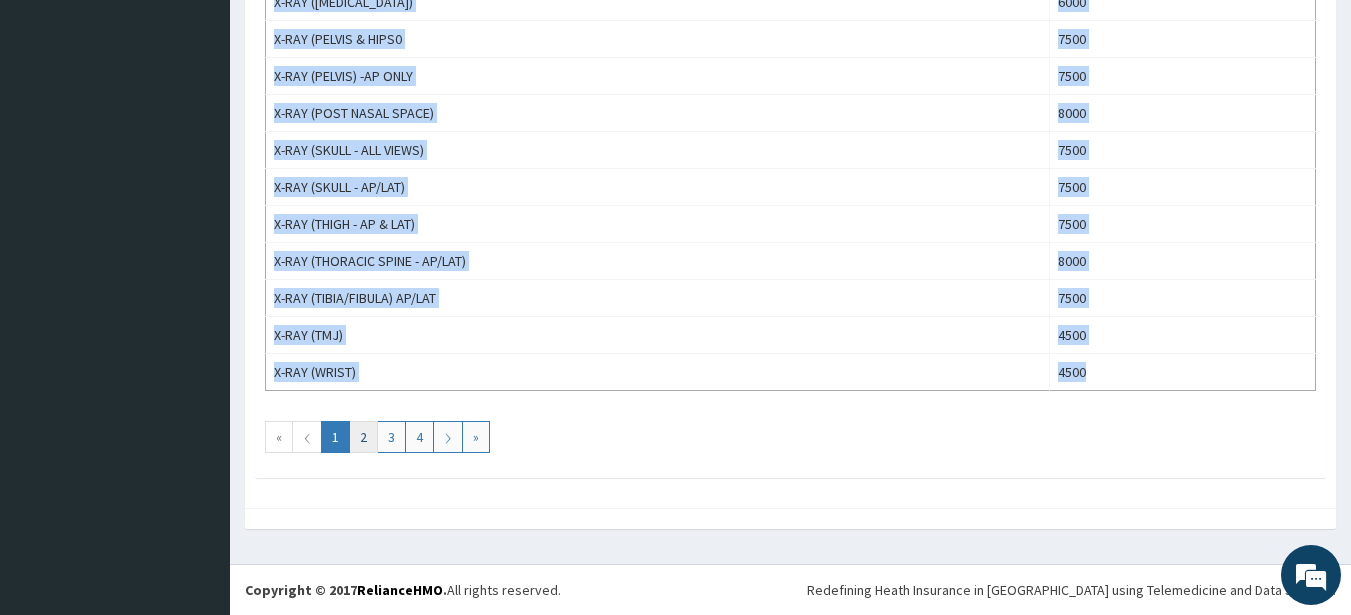 click on "2" at bounding box center [363, 437] 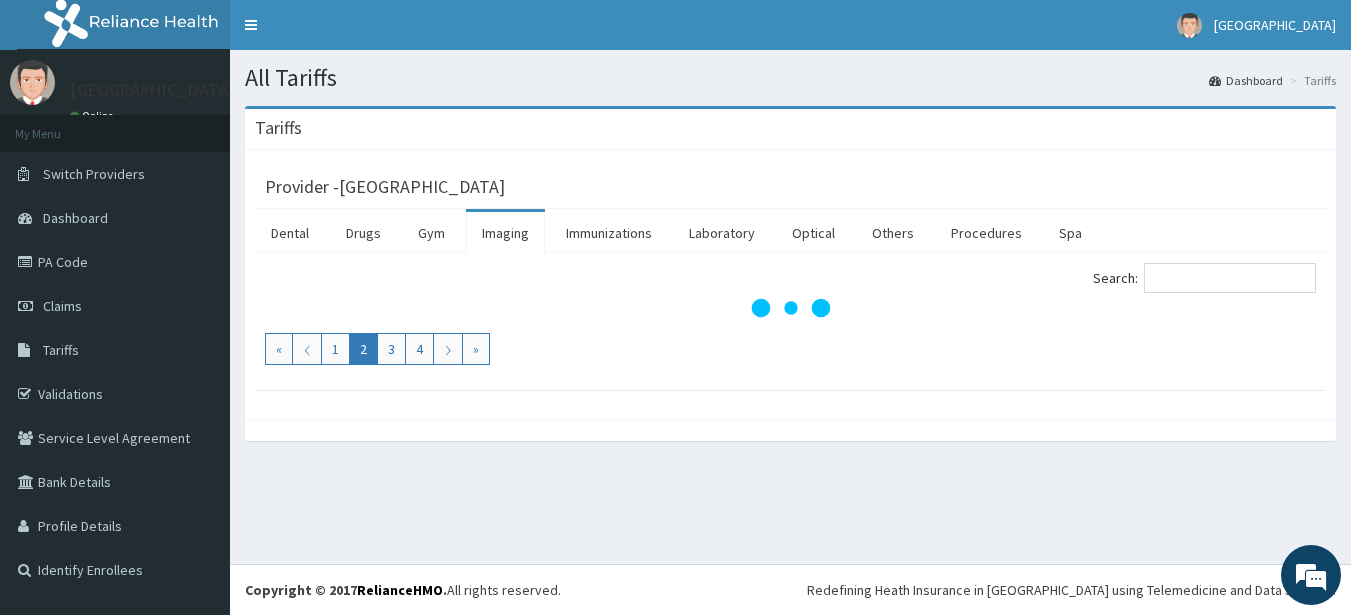 scroll, scrollTop: 0, scrollLeft: 0, axis: both 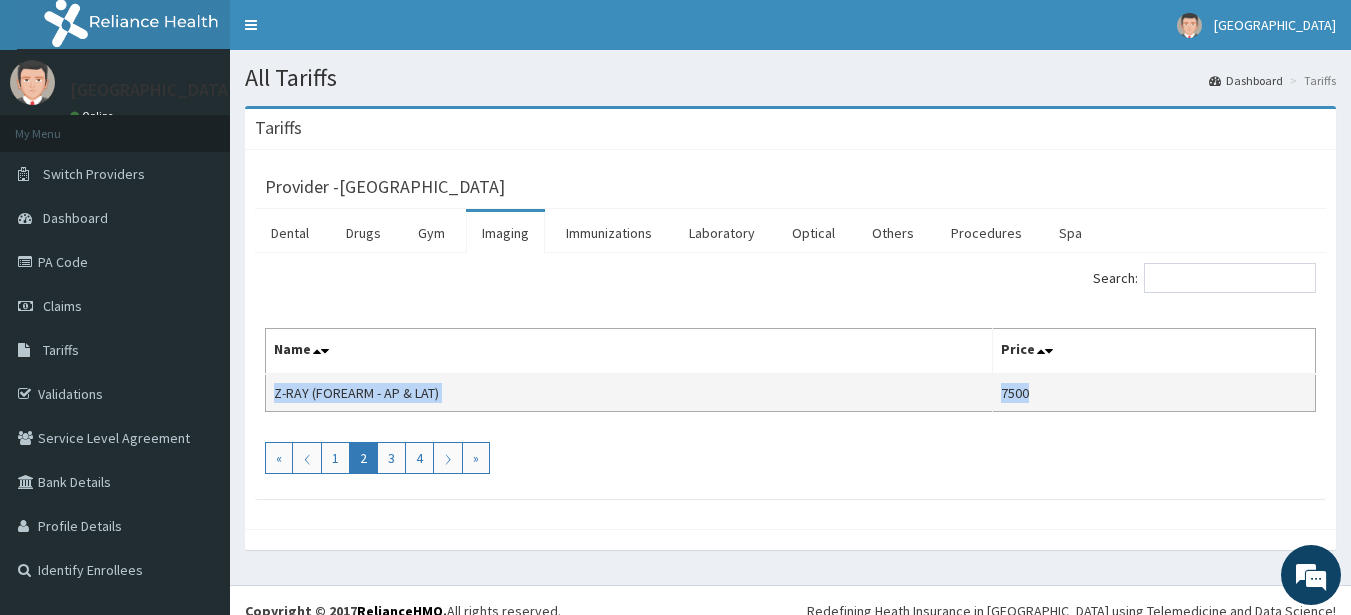 drag, startPoint x: 276, startPoint y: 394, endPoint x: 1106, endPoint y: 390, distance: 830.00964 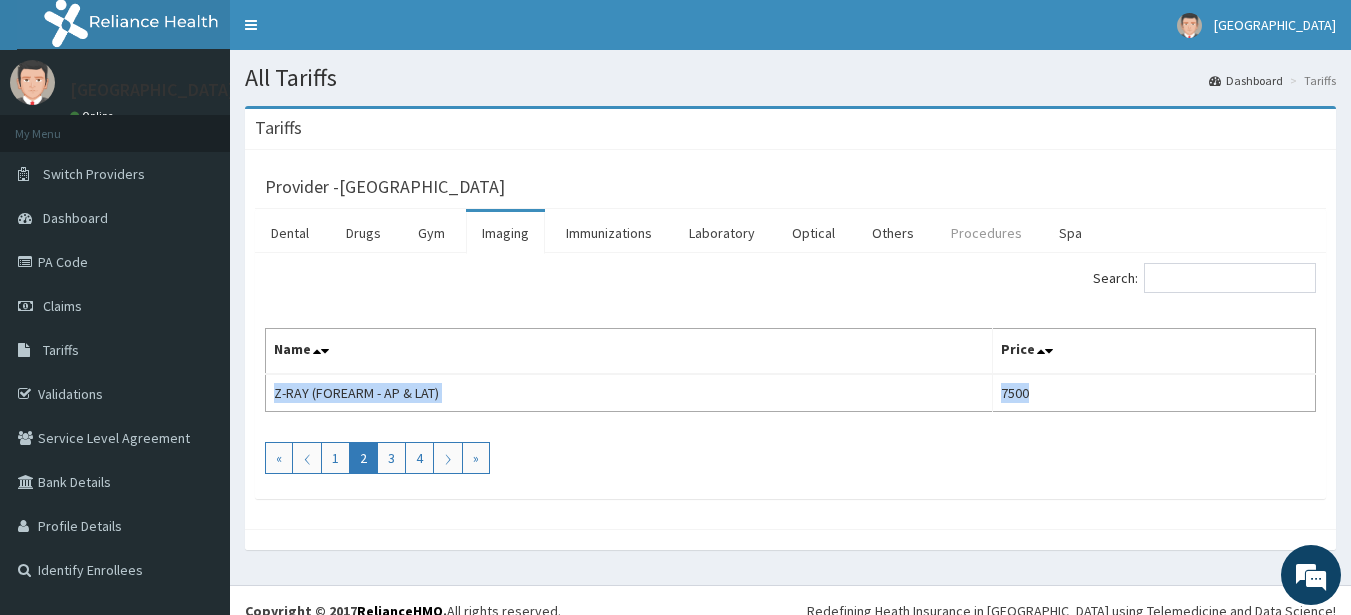 click on "Procedures" at bounding box center (986, 233) 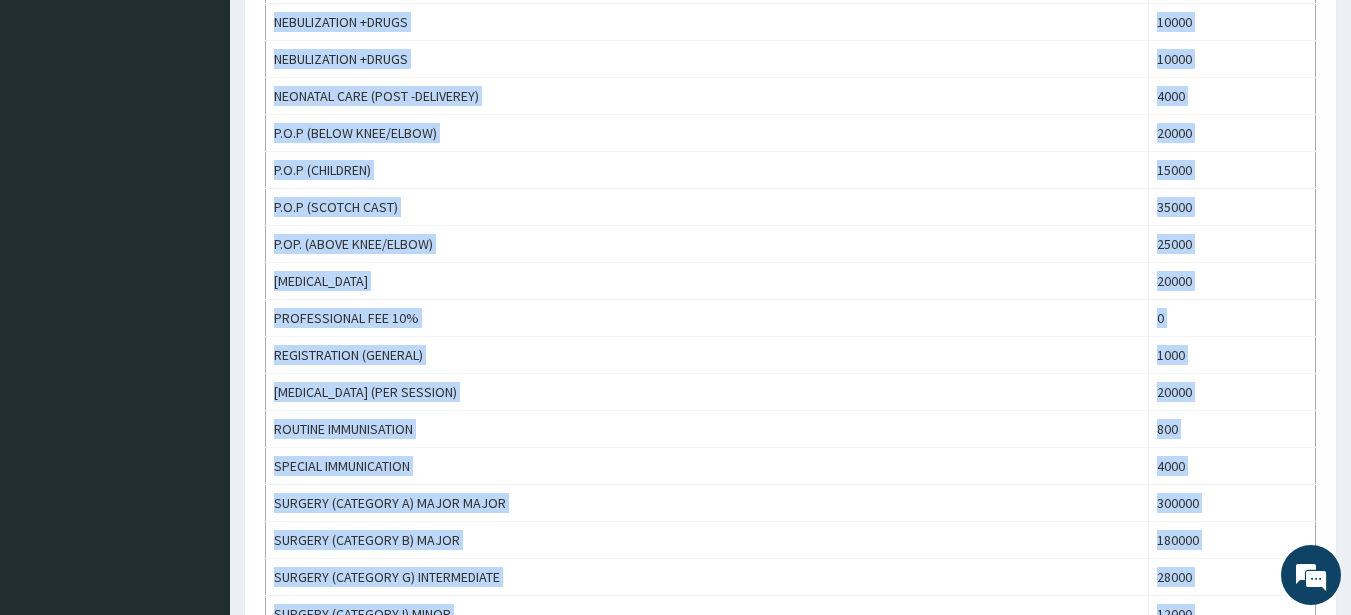 scroll, scrollTop: 1057, scrollLeft: 0, axis: vertical 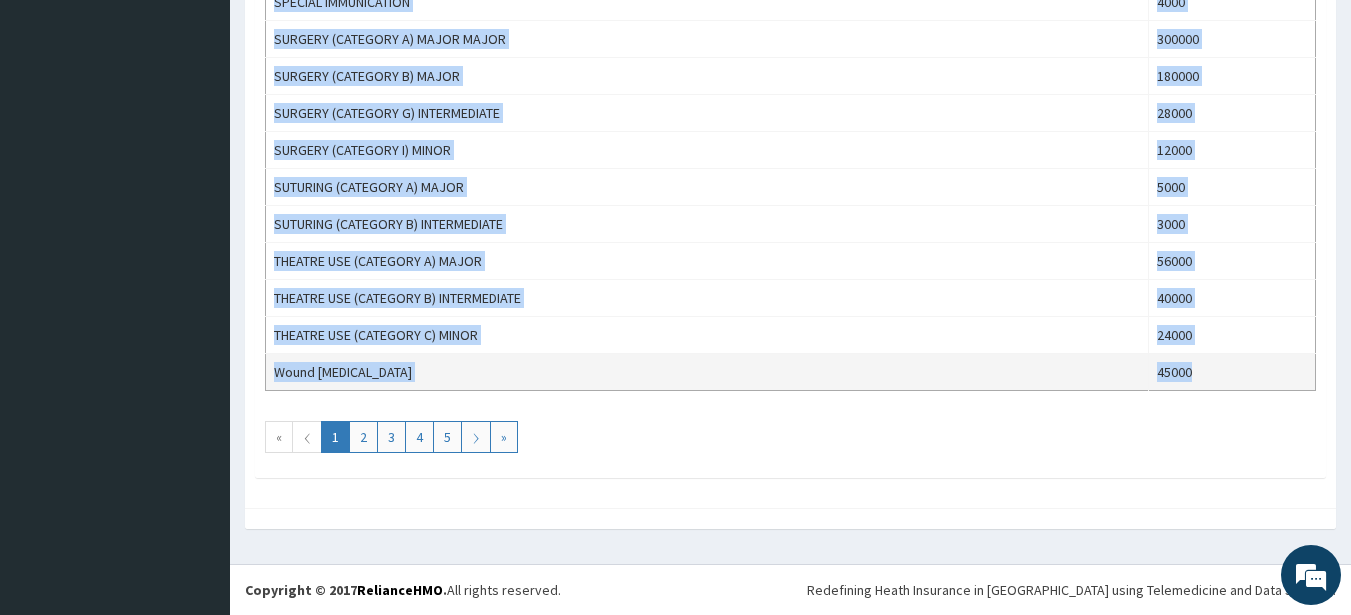 drag, startPoint x: 274, startPoint y: 395, endPoint x: 1285, endPoint y: 374, distance: 1011.2181 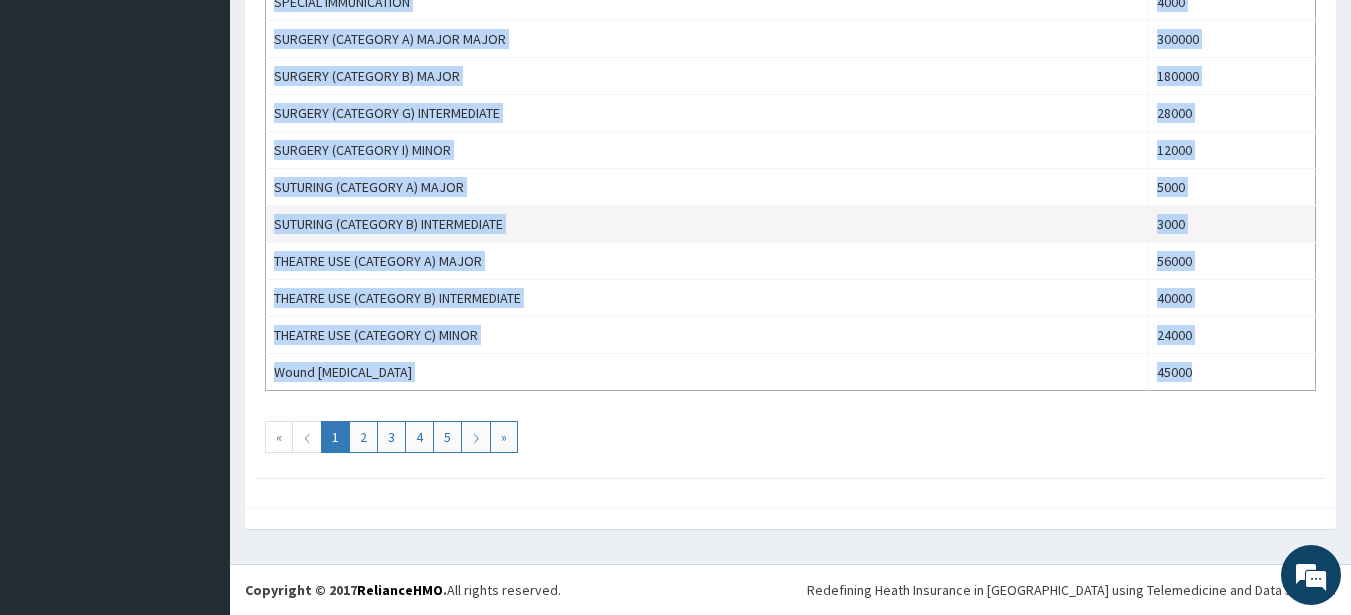 copy on "LAPAROSCOPIC FUNDAL PLICATION OF HIATAL HERNIA(ALL INCLUSIVE) 500000 MORTUARY SERVICES PER DAY 8000 Myomectomy (All-Inclusive Fee) 300000 MYOMECTOMY AND HERNIORRHAPHY (ALL-INCLUSIVE) 800000 MYOMECTOMY(ALL INCLUSIVE) 600000 MYOMECTOMY(ALL-INCLUSIVE) 800000 NEBULIZATION +DRUGS 10000 NEBULIZATION +DRUGS 10000 NEONATAL CARE (POST -DELIVEREY) 4000 P.O.P (BELOW KNEE/ELBOW) 20000 P.O.P (CHILDREN) 15000 P.O.P (SCOTCH CAST) 35000 P.OP. (ABOVE KNEE/ELBOW) 25000 PHOTOTHERAPY 20000 PROFESSIONAL FEE 10% 0 REGISTRATION (GENERAL) 1000 RENAL DIALYSIS (PER SESSION) 20000 ROUTINE IMMUNISATION 800 SPECIAL IMMUNICATION 4000 SURGERY (CATEGORY A) MAJOR  MAJOR 300000 SURGERY (CATEGORY B) MAJOR  180000 SURGERY (CATEGORY G) INTERMEDIATE 28000 SURGERY (CATEGORY I) MINOR 12000 SUTURING (CATEGORY A) MAJOR  5000 SUTURING (CATEGORY B)  INTERMEDIATE  3000 THEATRE USE (CATEGORY A) MAJOR  56000 THEATRE USE (CATEGORY B)  INTERMEDIATE  40000 THEATRE USE (CATEGORY C) MINOR 24000 Wound Debridement 45000" 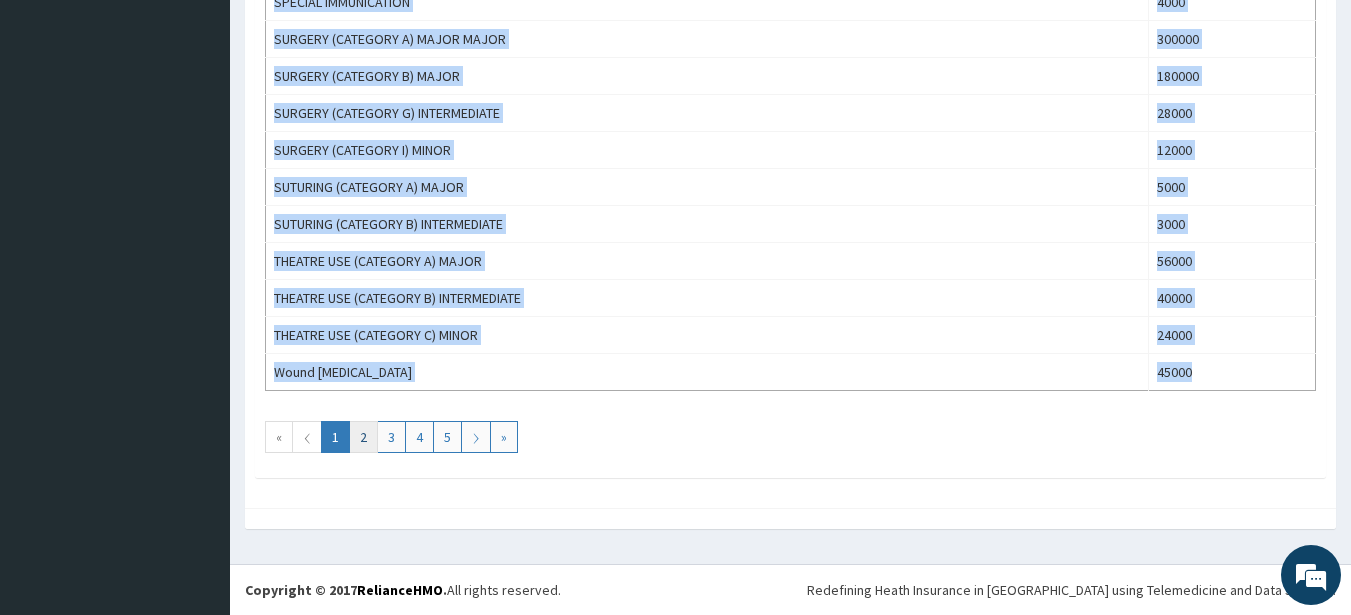 click on "2" at bounding box center [363, 437] 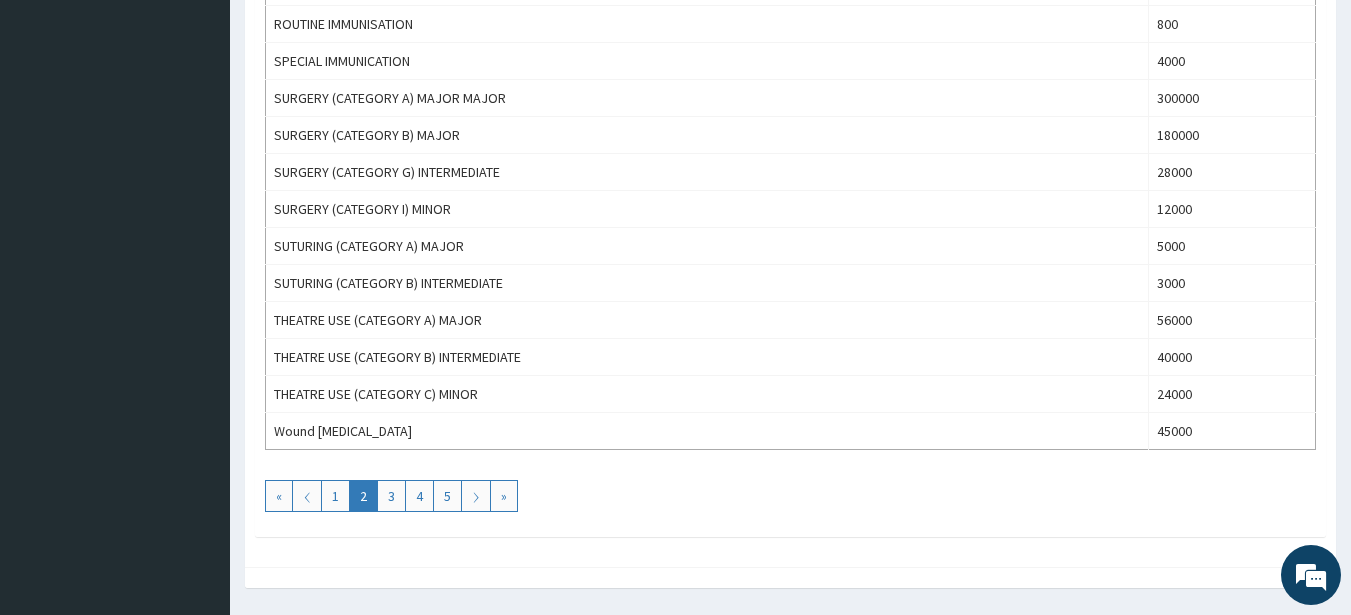 scroll, scrollTop: 1000, scrollLeft: 0, axis: vertical 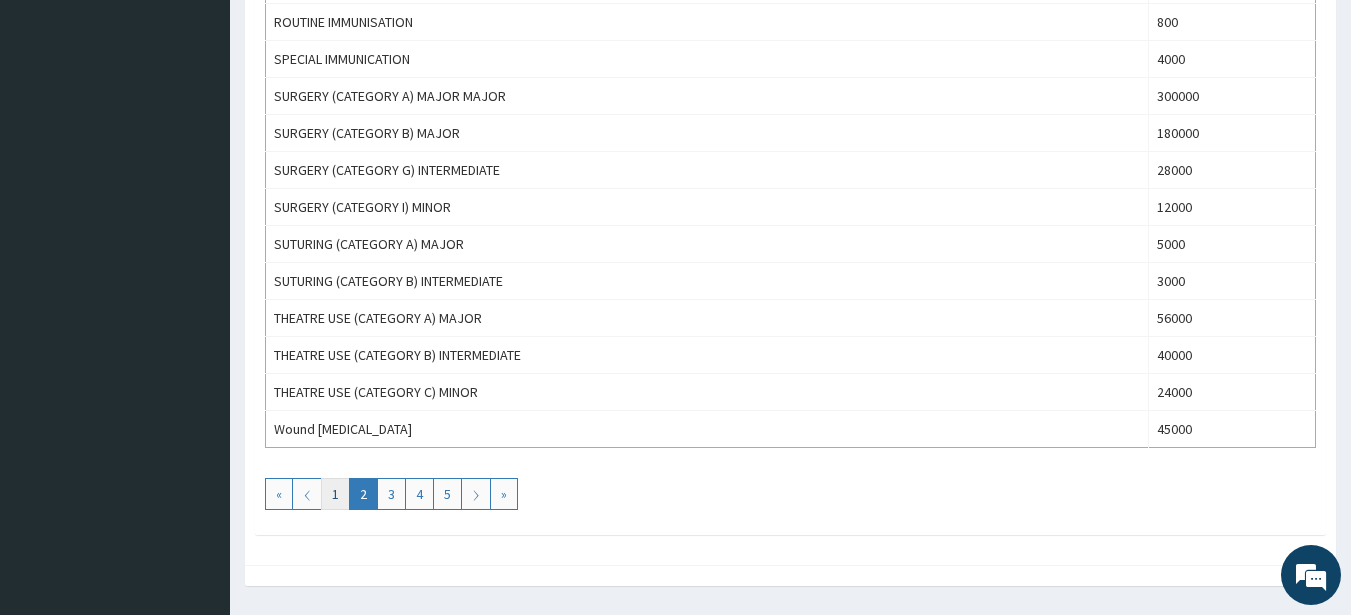 click on "1" at bounding box center (335, 494) 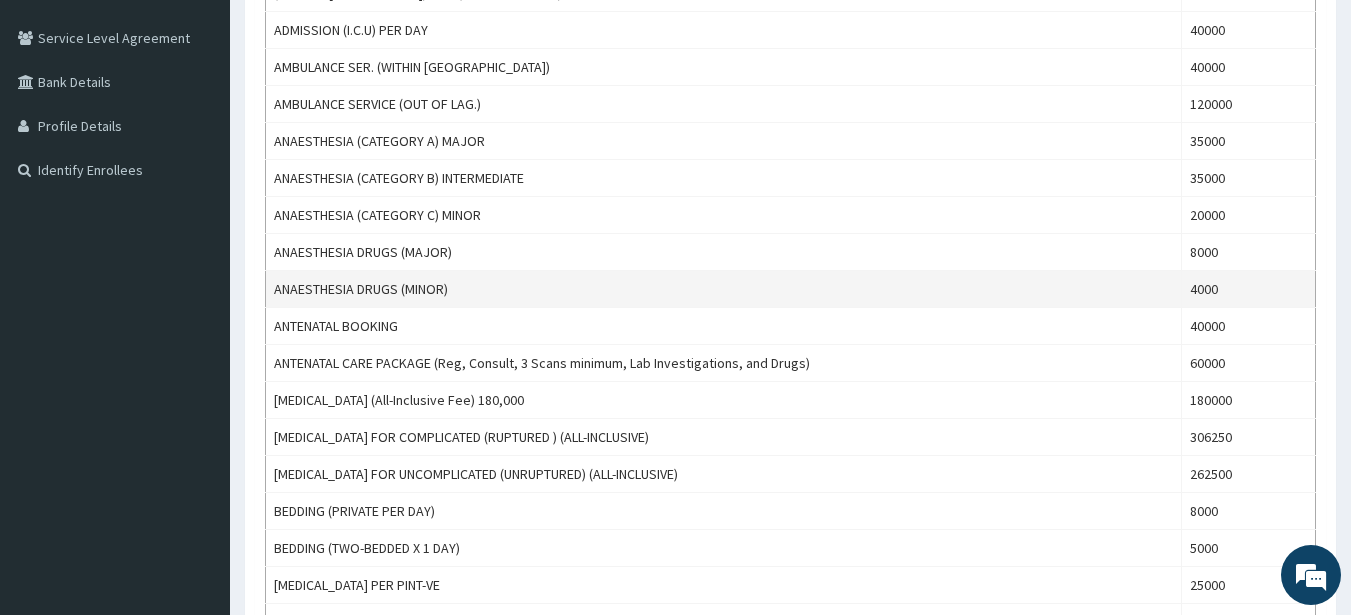 scroll, scrollTop: 200, scrollLeft: 0, axis: vertical 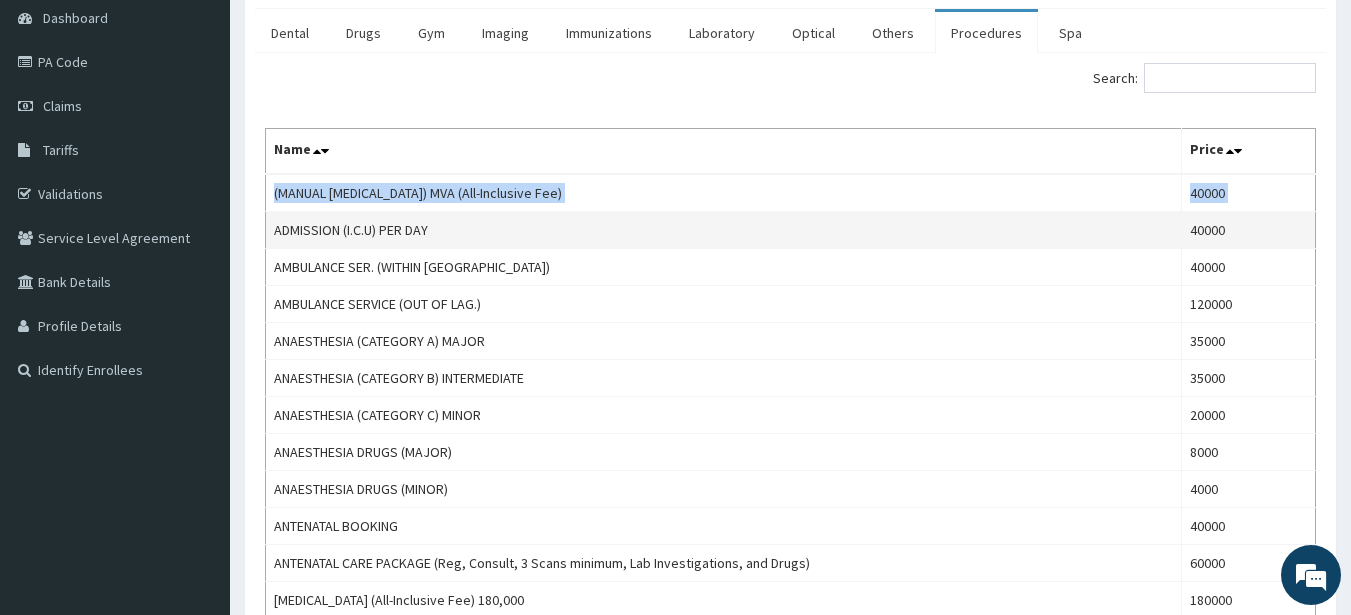 drag, startPoint x: 275, startPoint y: 194, endPoint x: 270, endPoint y: 217, distance: 23.537205 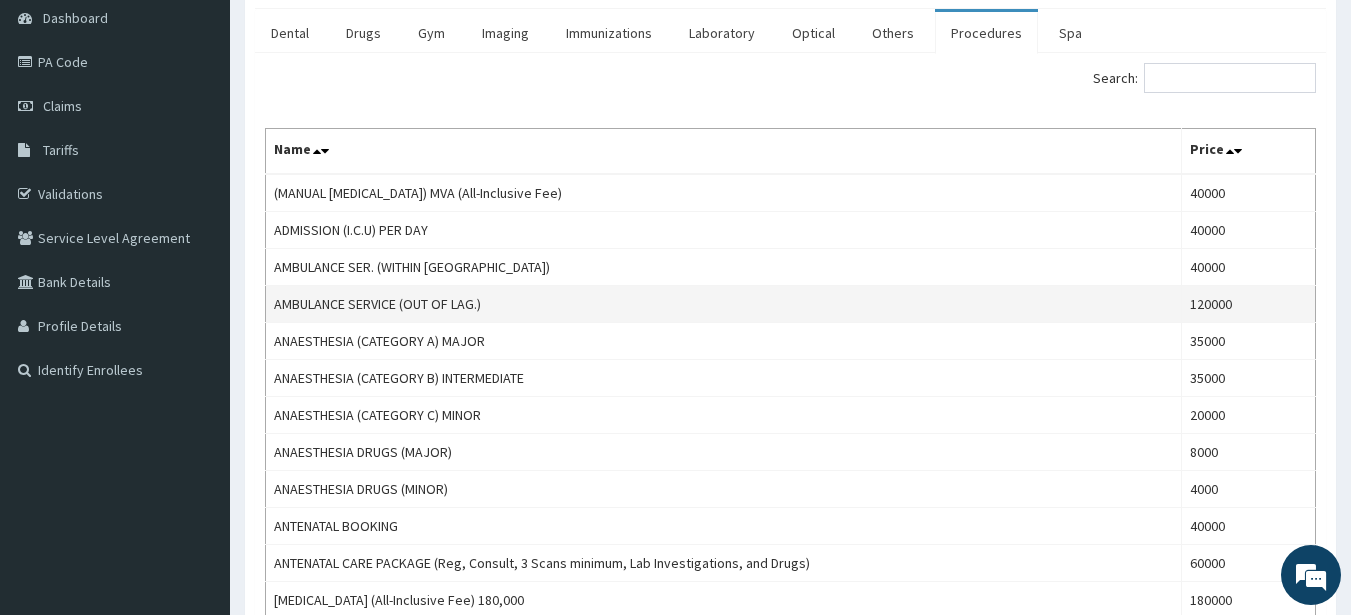 click on "AMBULANCE SERVICE (OUT OF LAG.)" at bounding box center [724, 304] 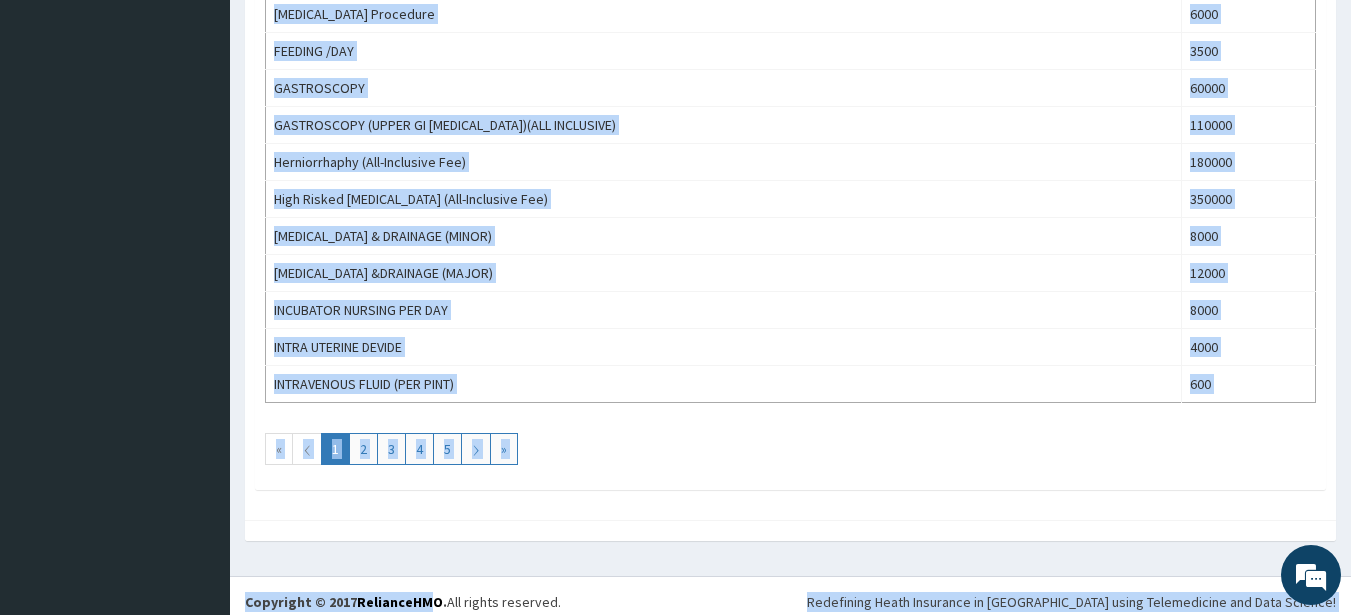 scroll, scrollTop: 1834, scrollLeft: 0, axis: vertical 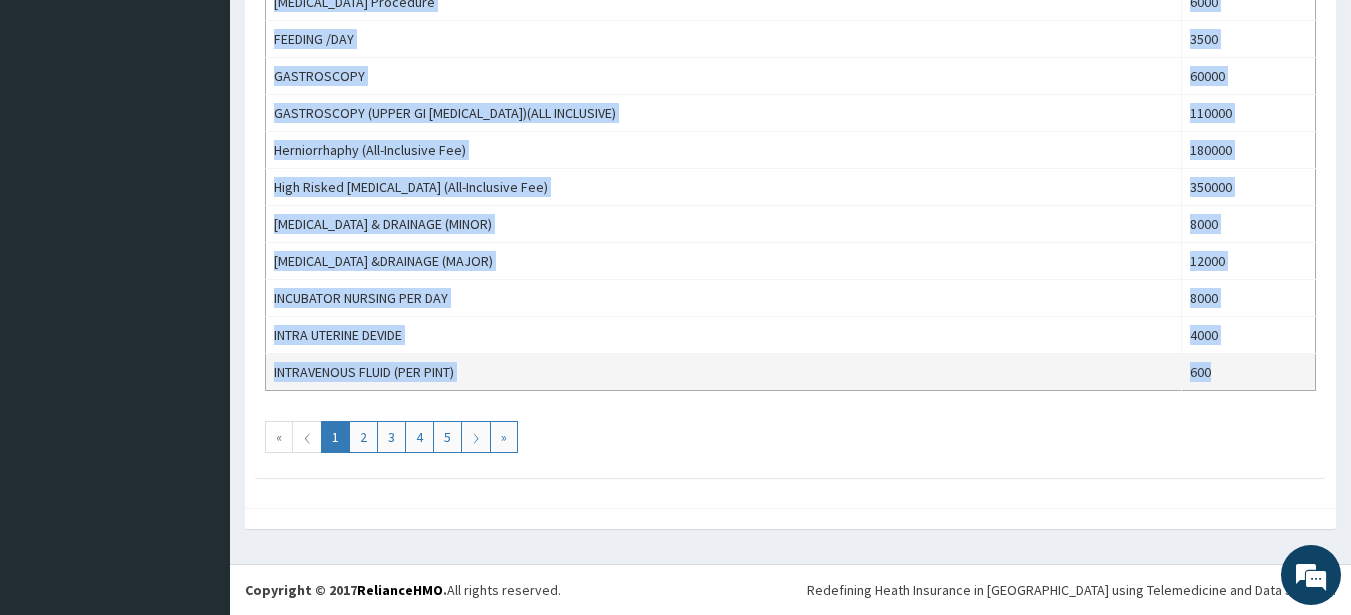 drag, startPoint x: 276, startPoint y: 195, endPoint x: 1247, endPoint y: 380, distance: 988.4665 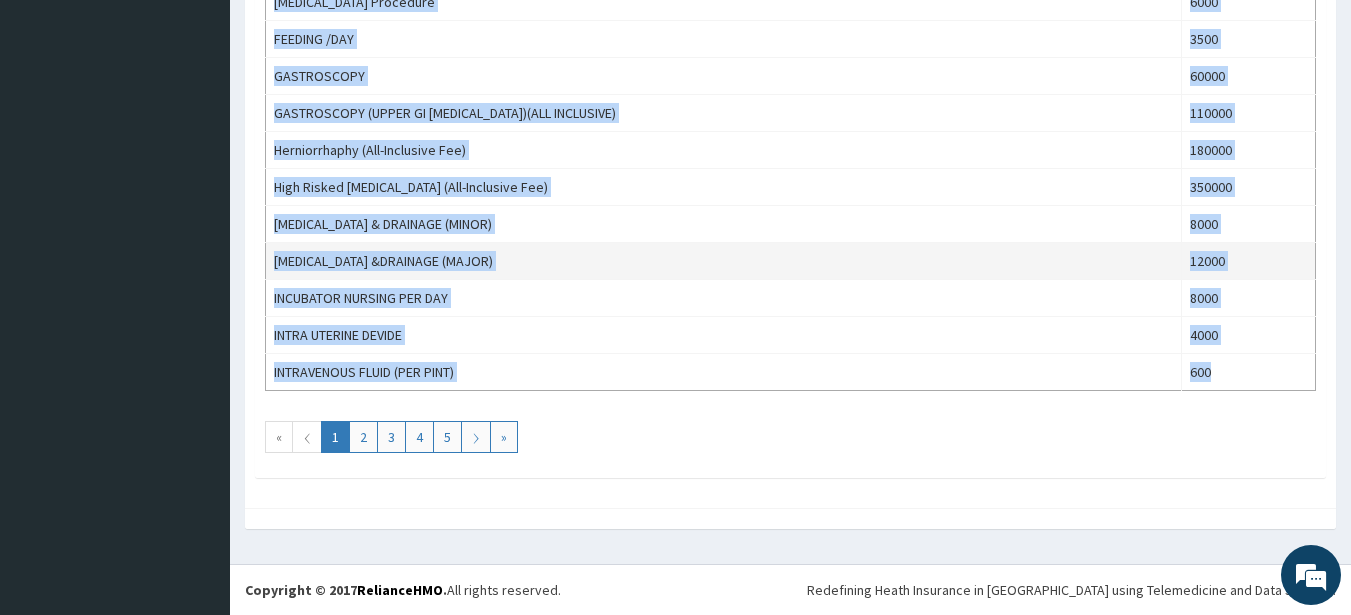 copy on "(MANUAL VACUUM ASPIRATION) MVA (All-Inclusive Fee) 40000 ADMISSION (I.C.U) PER DAY 40000 AMBULANCE SER. (WITHIN LAGOS) 40000 AMBULANCE SERVICE (OUT OF LAG.) 120000 ANAESTHESIA (CATEGORY A) MAJOR 35000 ANAESTHESIA (CATEGORY B) INTERMEDIATE  35000 ANAESTHESIA (CATEGORY C) MINOR 20000 ANAESTHESIA DRUGS (MAJOR) 8000 ANAESTHESIA DRUGS (MINOR) 4000 ANTENATAL BOOKING 40000 ANTENATAL CARE PACKAGE (Reg, Consult, 3 Scans minimum, Lab Investigations, and Drugs) 60000 Appendicectomy (All-Inclusive Fee) 180,000 180000 APPENDICECTOMY FOR COMPLICATED (RUPTURED ) (ALL-INCLUSIVE) 306250 APPENDICECTOMY FOR UNCOMPLICATED (UNRUPTURED) (ALL-INCLUSIVE) 262500 BEDDING (PRIVATE PER DAY) 8000 BEDDING (TWO-BEDDED X 1 DAY) 5000 BLOOD TRANSFUSION PER PINT-VE 25000 BLOOD TRANSFUSION PER PINT+VE 20000 BRONCHOSCOPY 60000 Caesarian Section (All-Inclusive Fee) 250000 CAESARIAN SURGERY 230000 CIRCUMCISSION 8000 COLONOSCOPY 100000 CONSULTATION (GENERAL) 2000 CONSULTATION (SPECIALIST) 15000 CYSTOSCOPY 250000 Delivery (All-Inclusive Fee) 5000..." 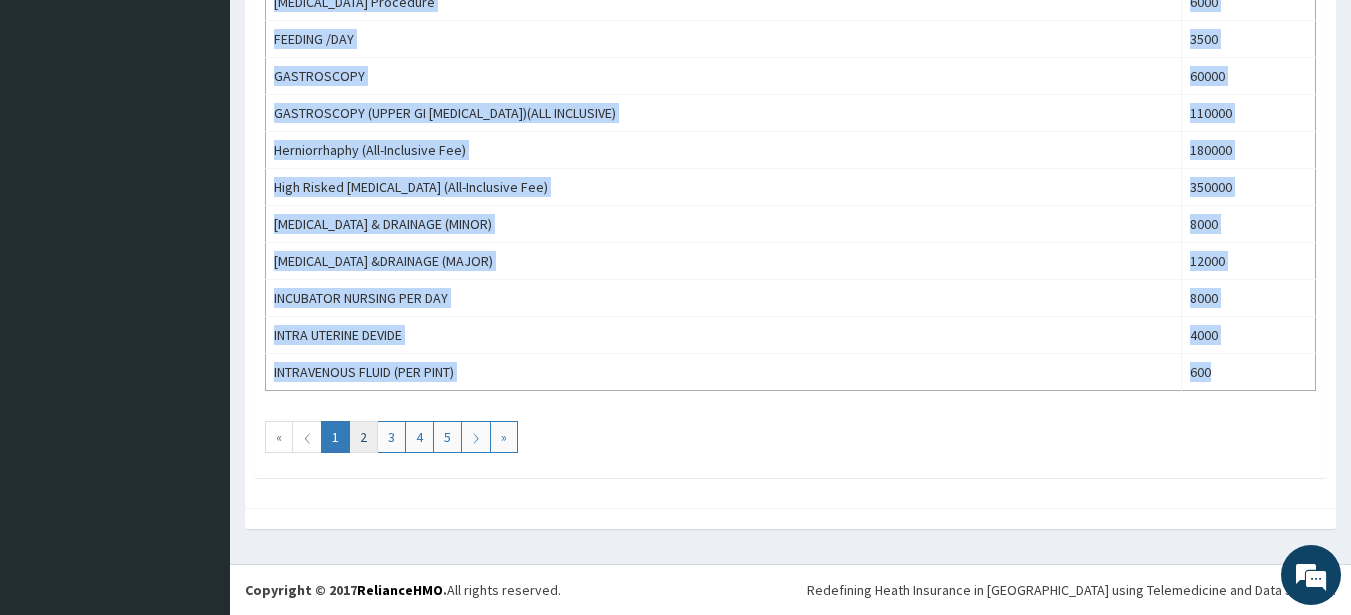 click on "2" at bounding box center [363, 437] 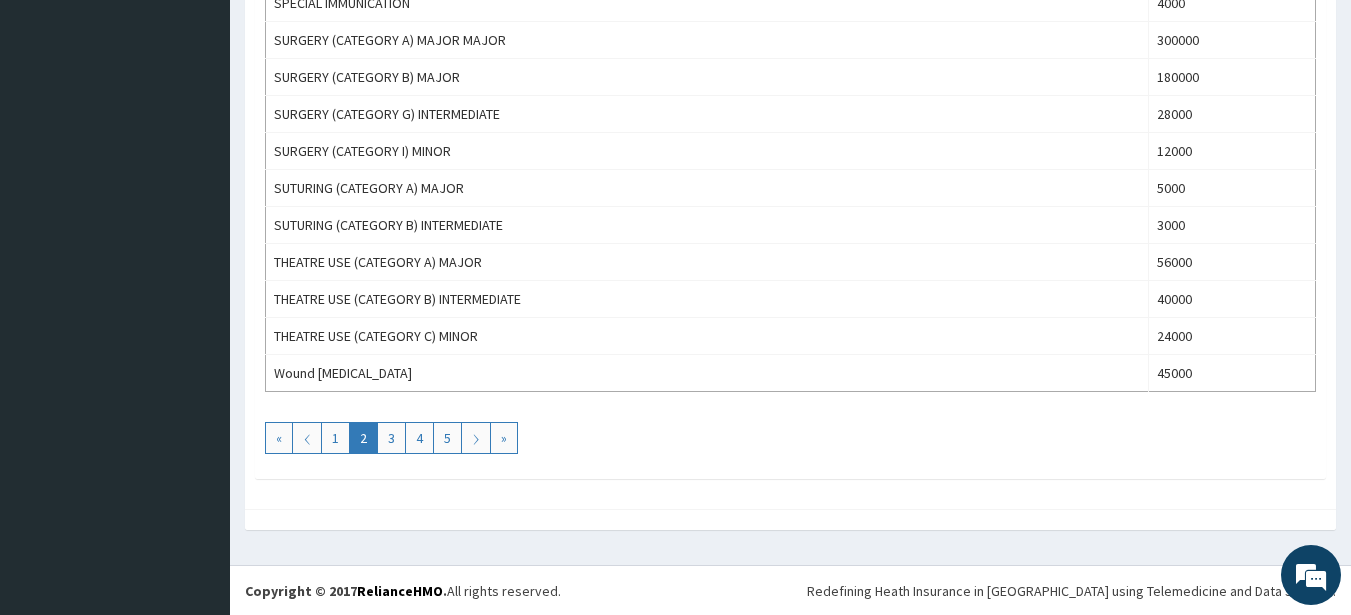 scroll, scrollTop: 1057, scrollLeft: 0, axis: vertical 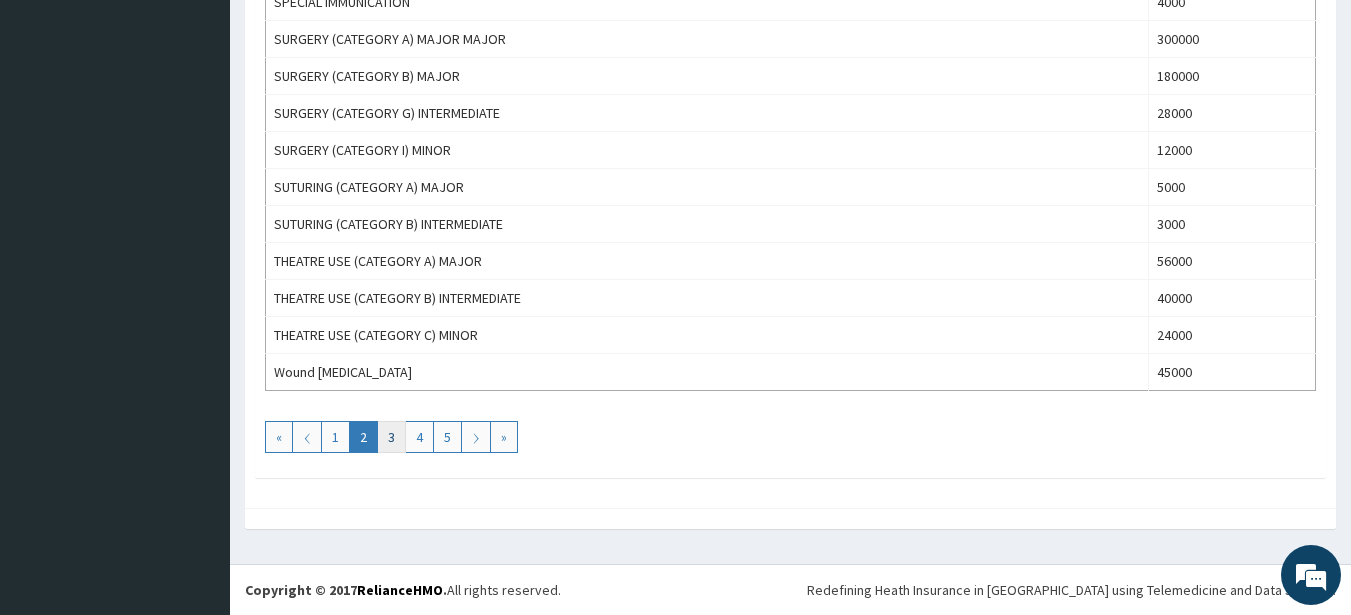 click on "3" at bounding box center (391, 437) 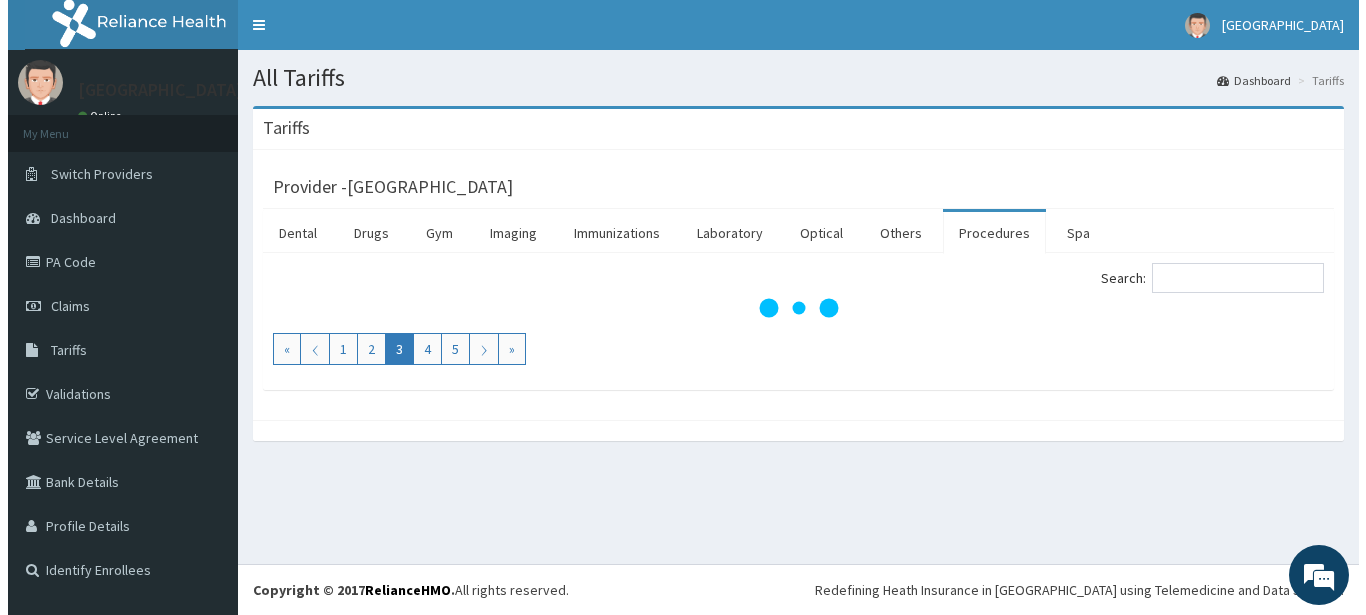 scroll, scrollTop: 0, scrollLeft: 0, axis: both 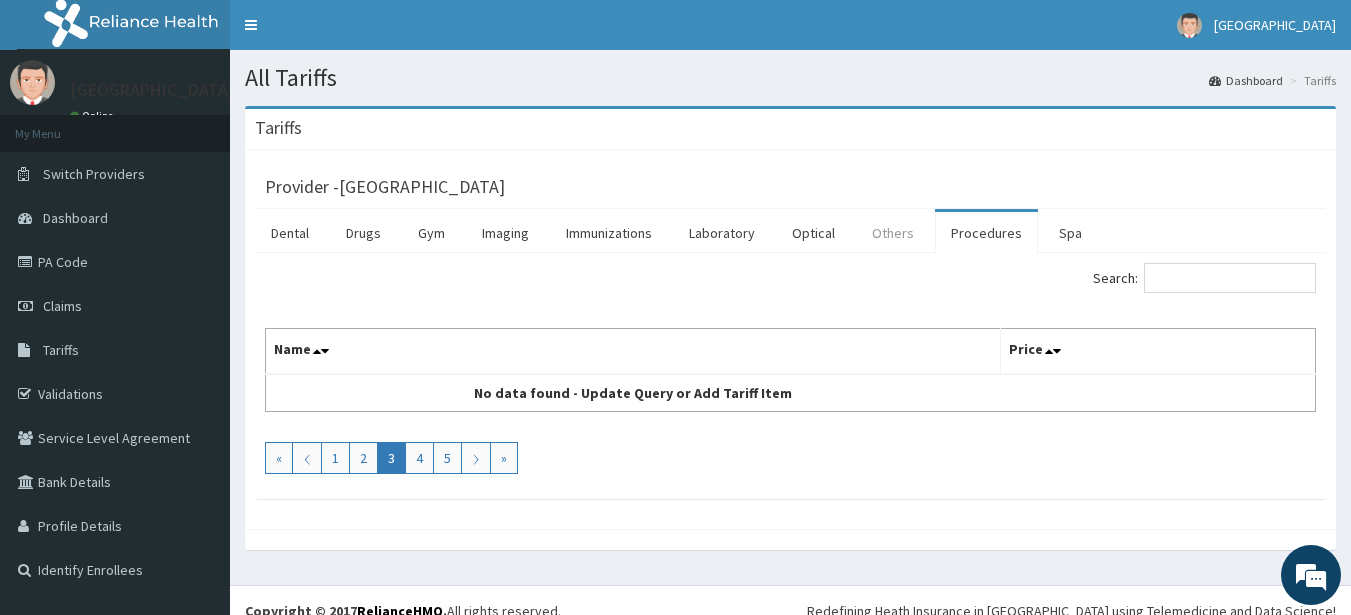 click on "Others" at bounding box center [893, 233] 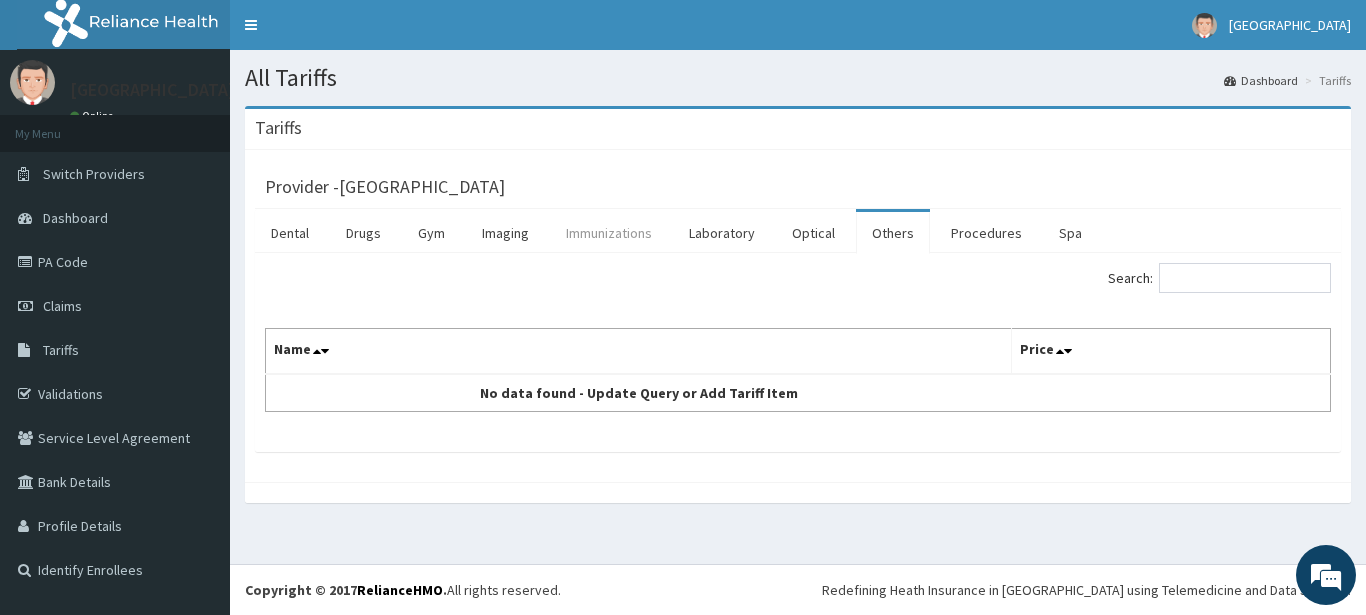 click on "Immunizations" at bounding box center (609, 233) 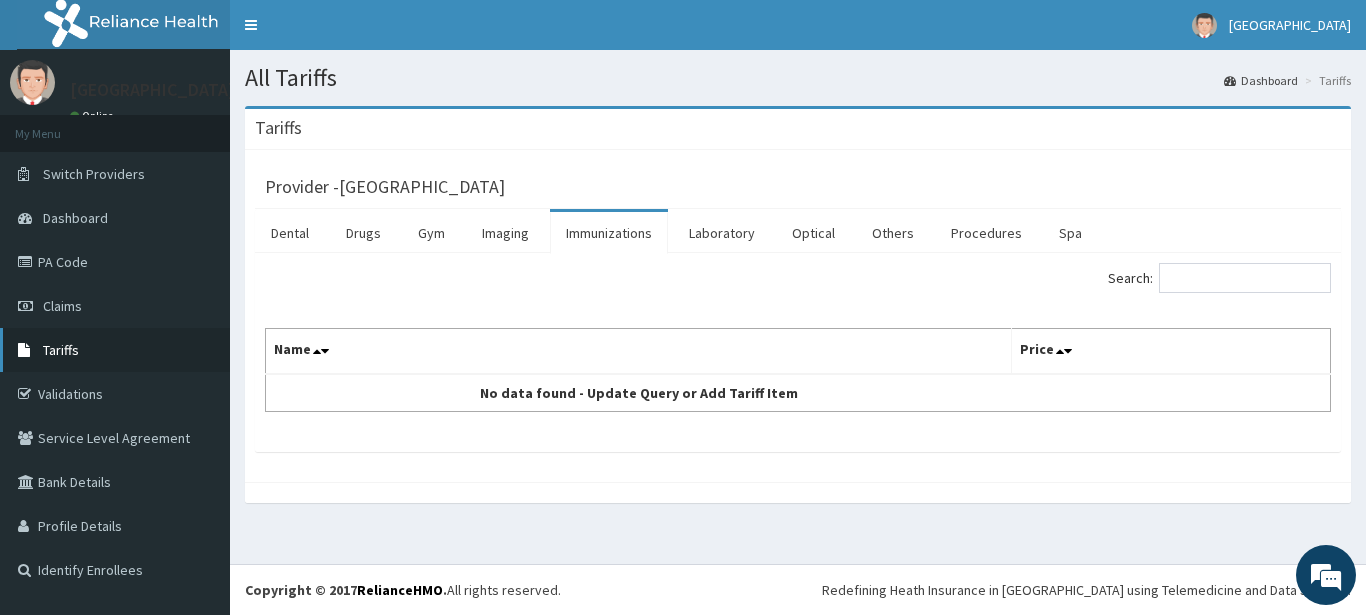 click on "Tariffs" at bounding box center (61, 350) 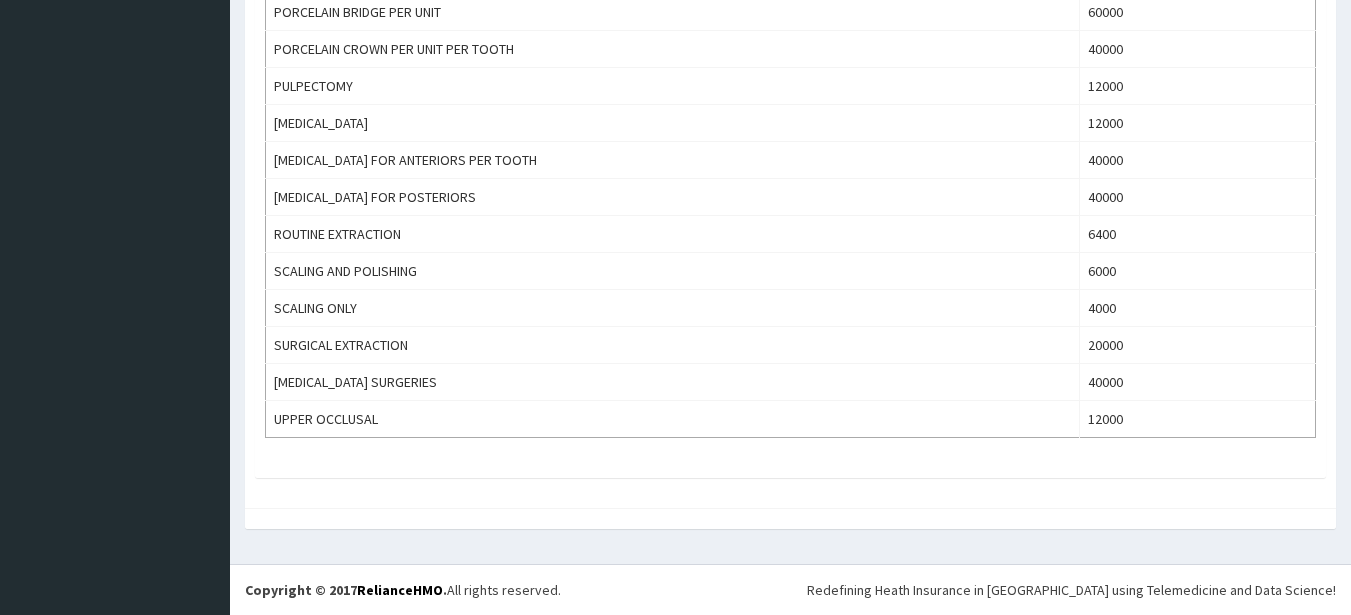 scroll, scrollTop: 1232, scrollLeft: 0, axis: vertical 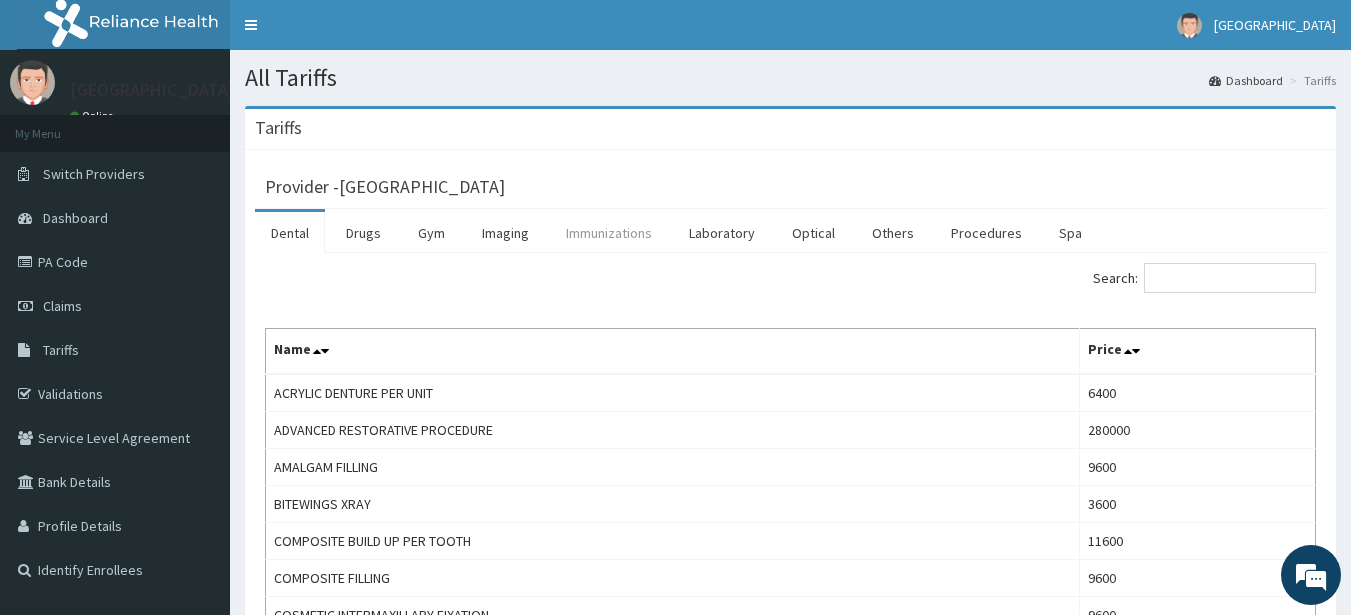 click on "Immunizations" at bounding box center (609, 233) 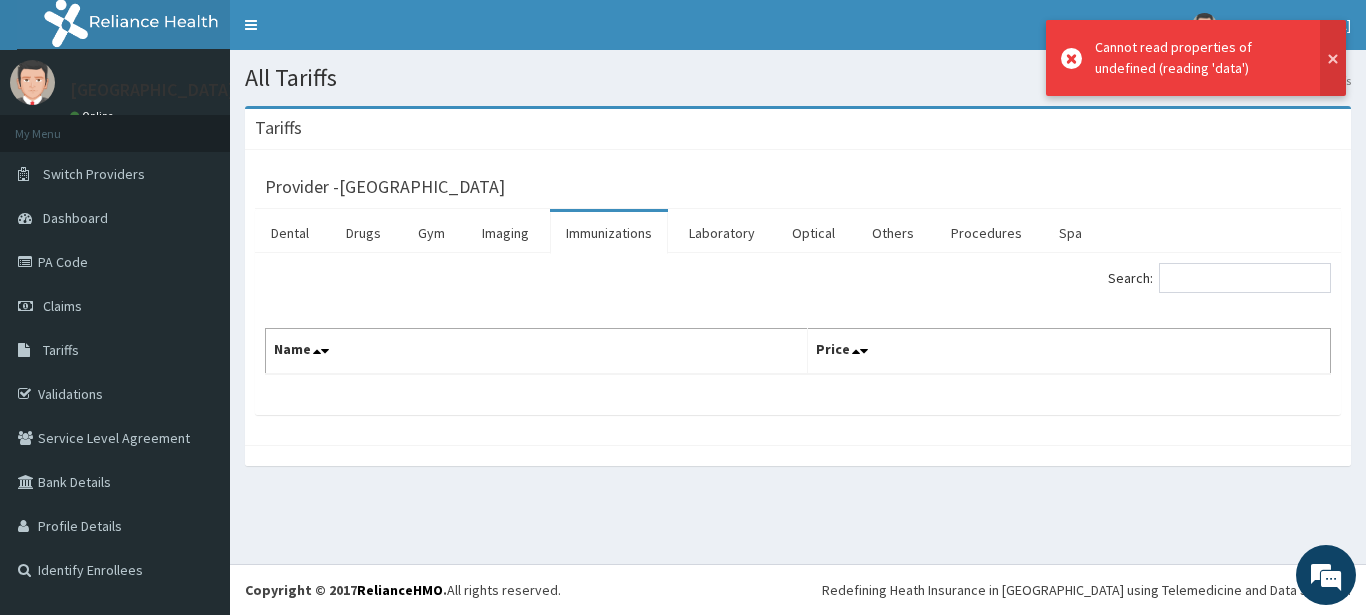 click at bounding box center (1333, 58) 